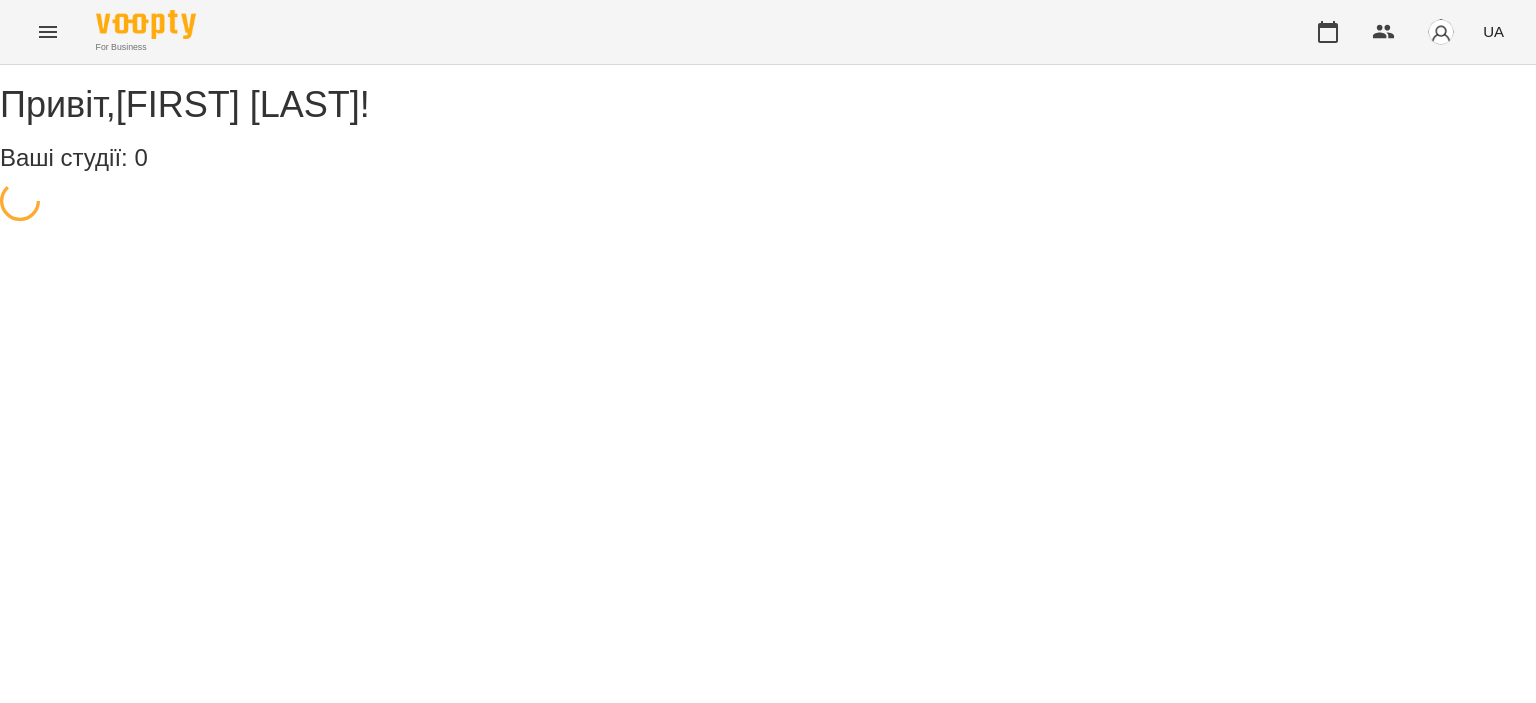 scroll, scrollTop: 0, scrollLeft: 0, axis: both 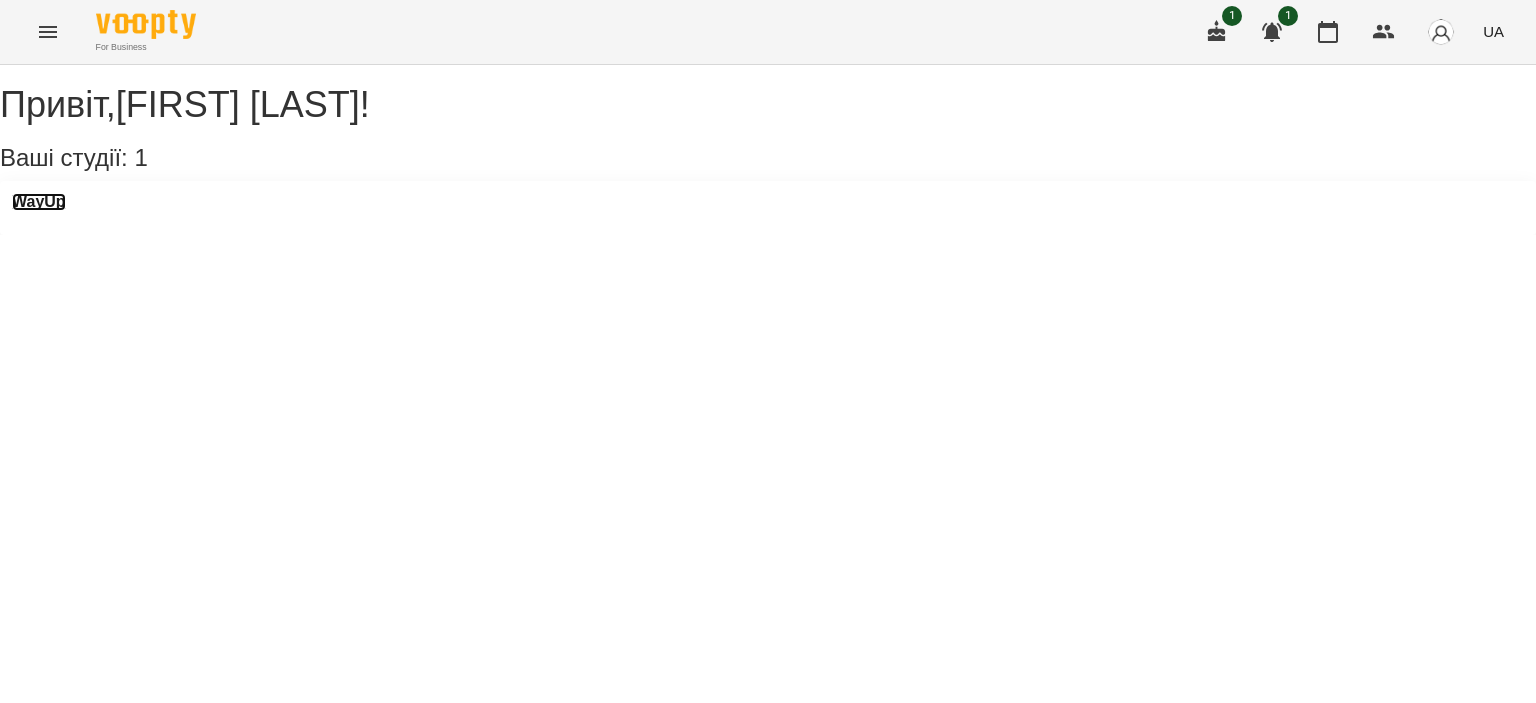 click on "WayUp" at bounding box center [39, 202] 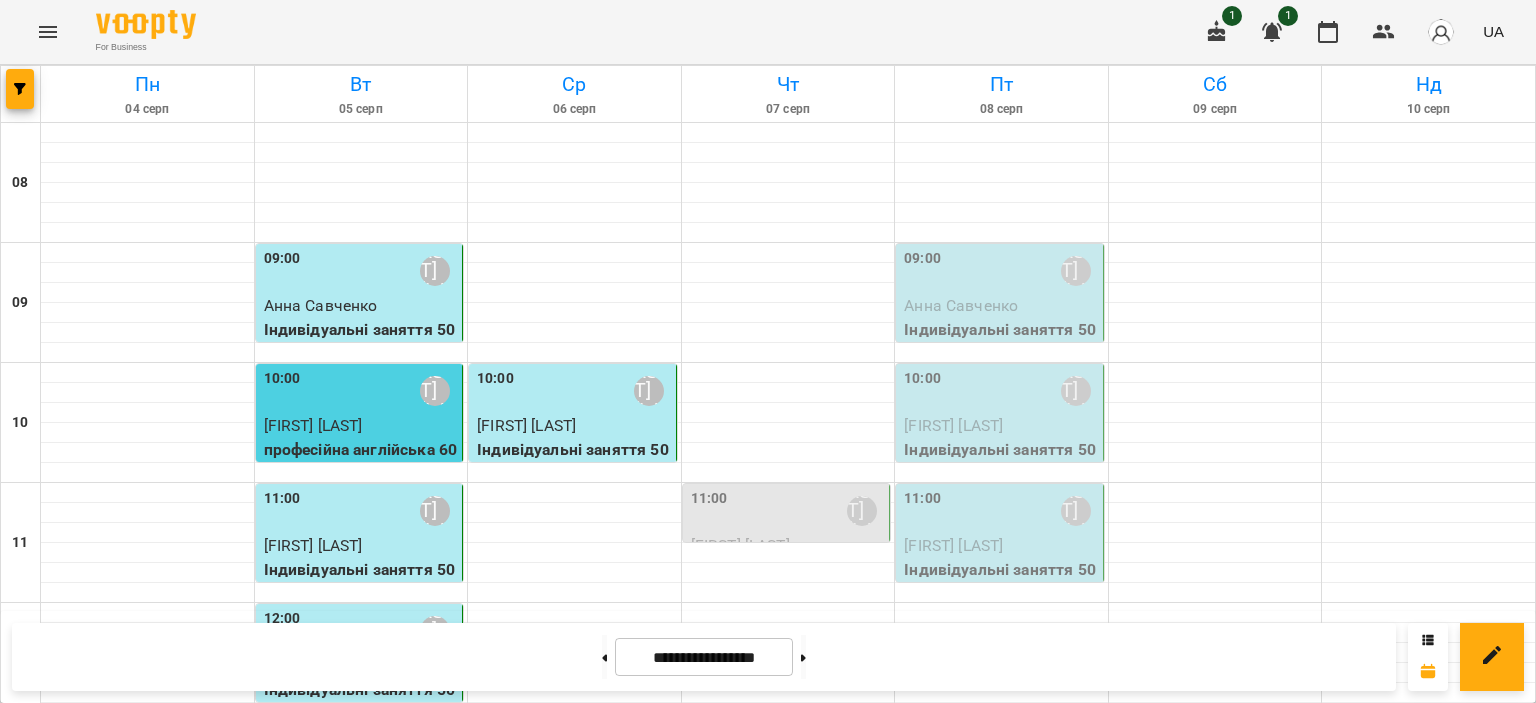 scroll, scrollTop: 1100, scrollLeft: 0, axis: vertical 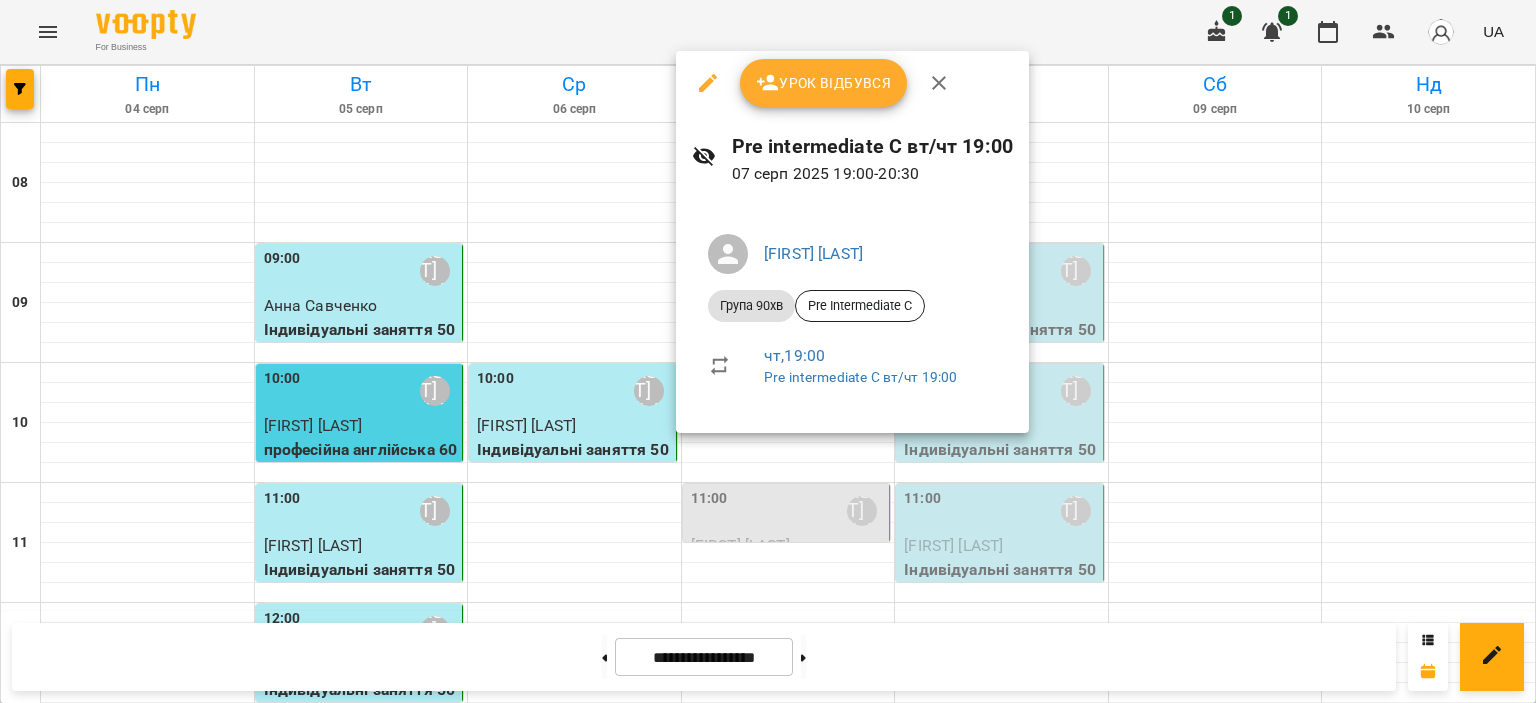 click on "Урок відбувся" at bounding box center (824, 83) 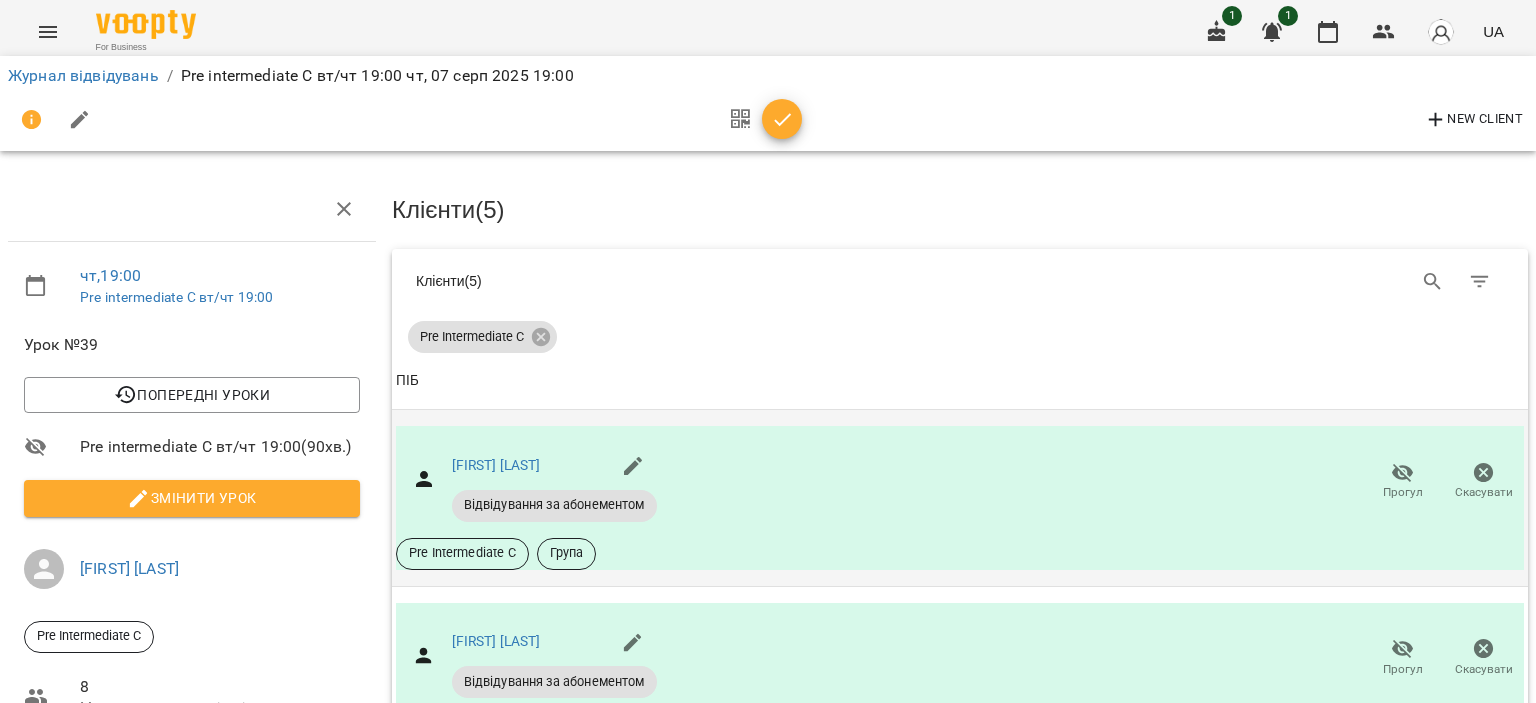 click 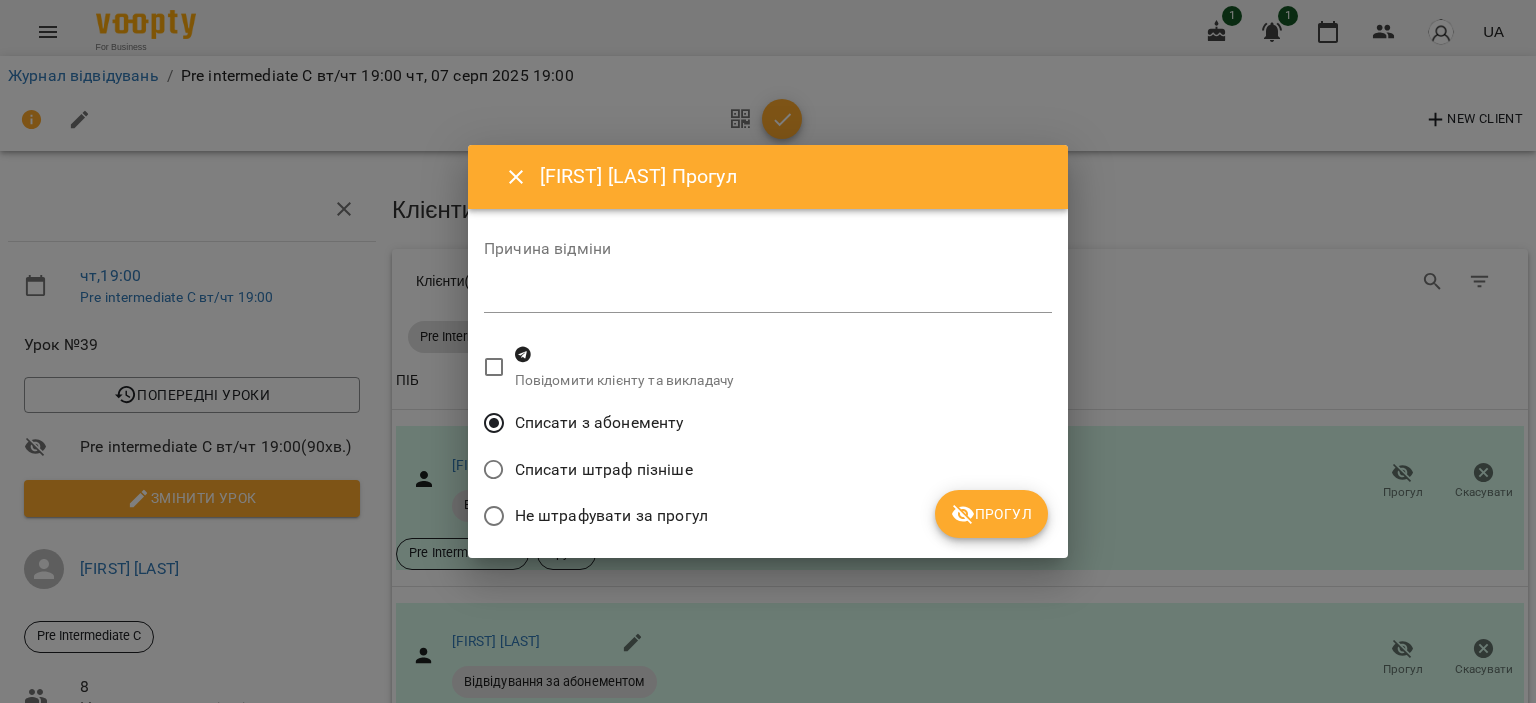 click 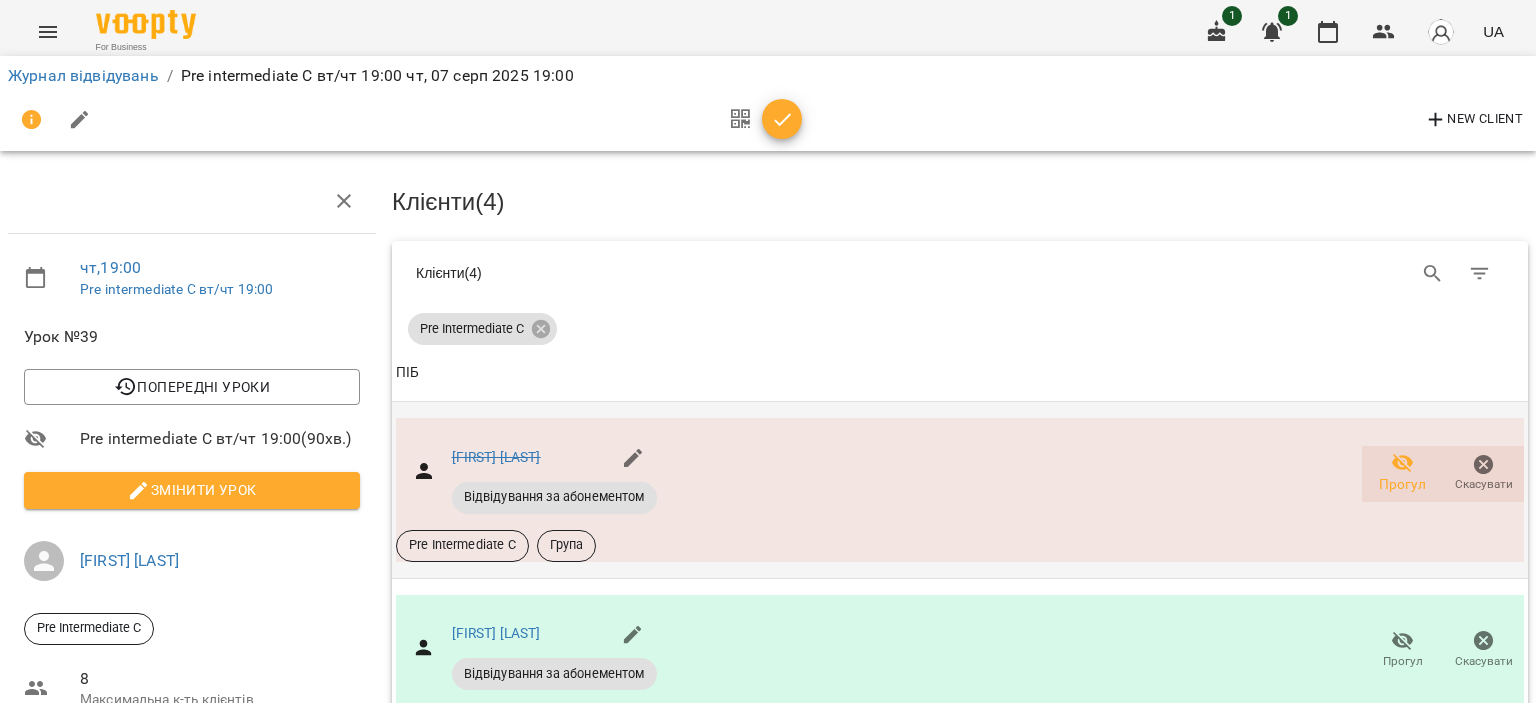 scroll, scrollTop: 400, scrollLeft: 0, axis: vertical 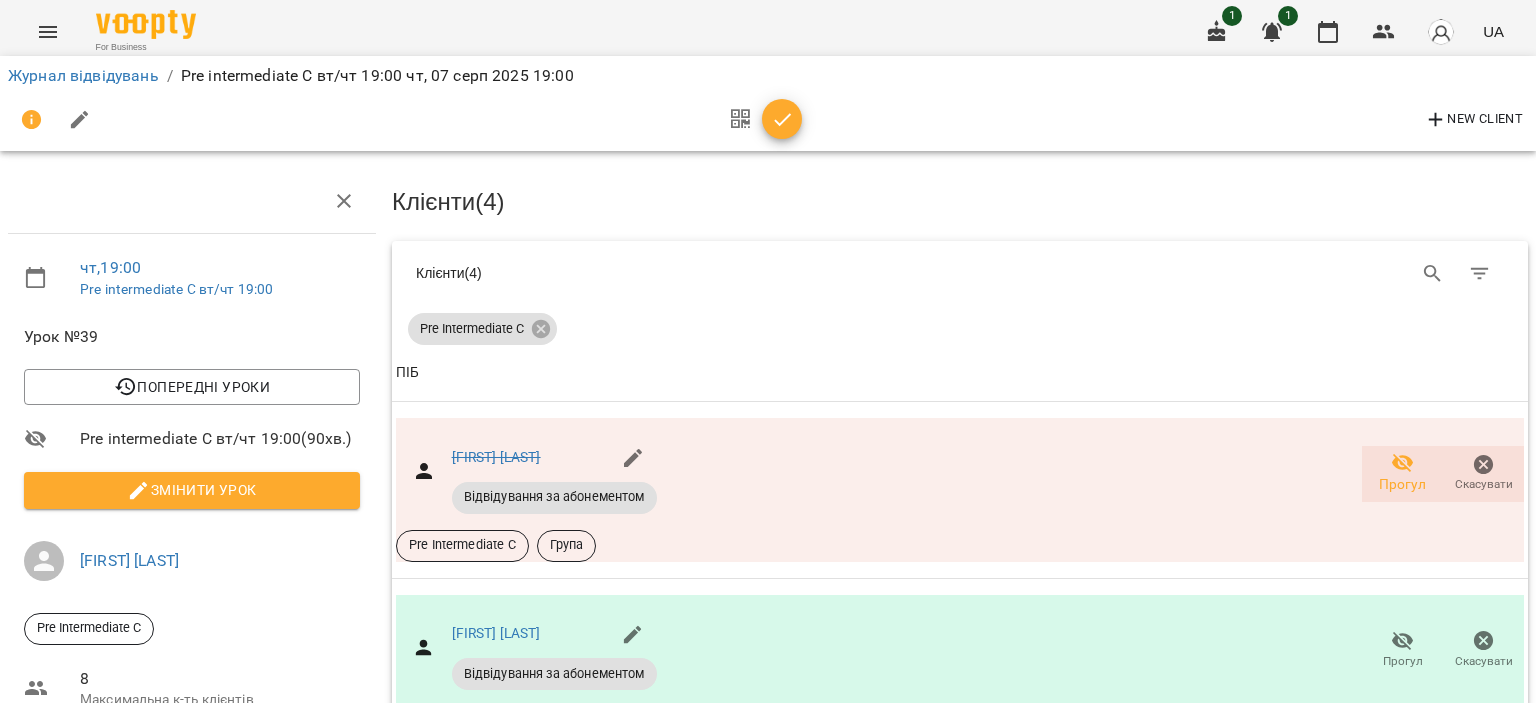 click 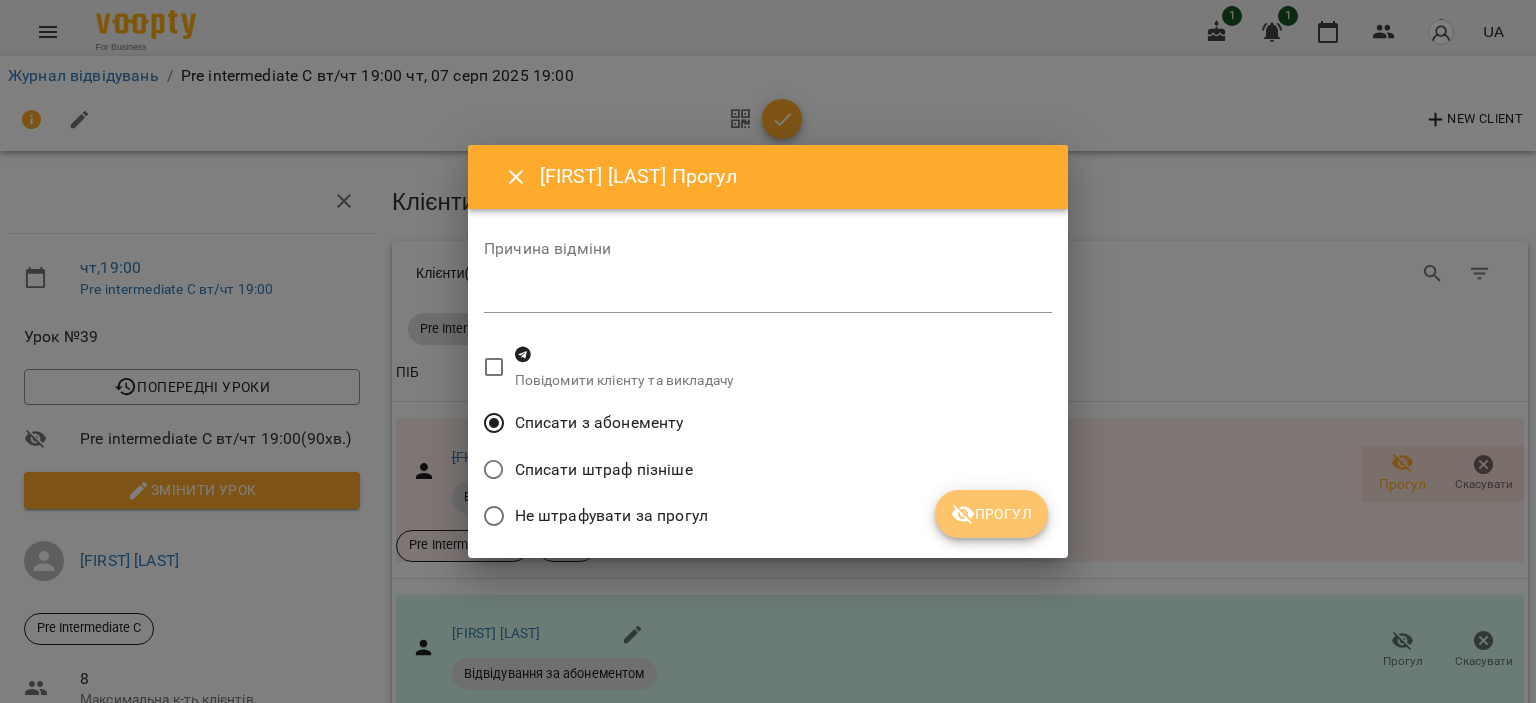 click on "Прогул" at bounding box center (991, 514) 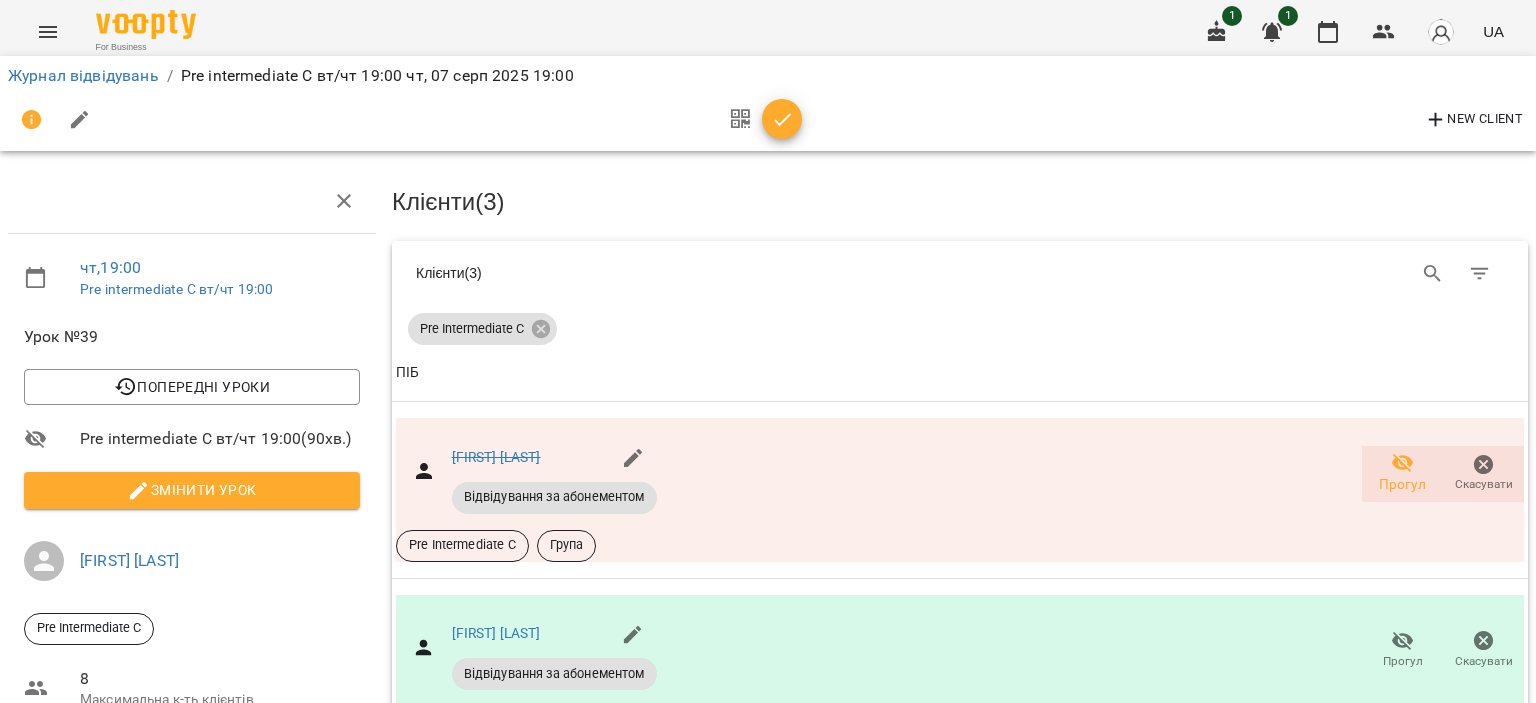 scroll, scrollTop: 669, scrollLeft: 0, axis: vertical 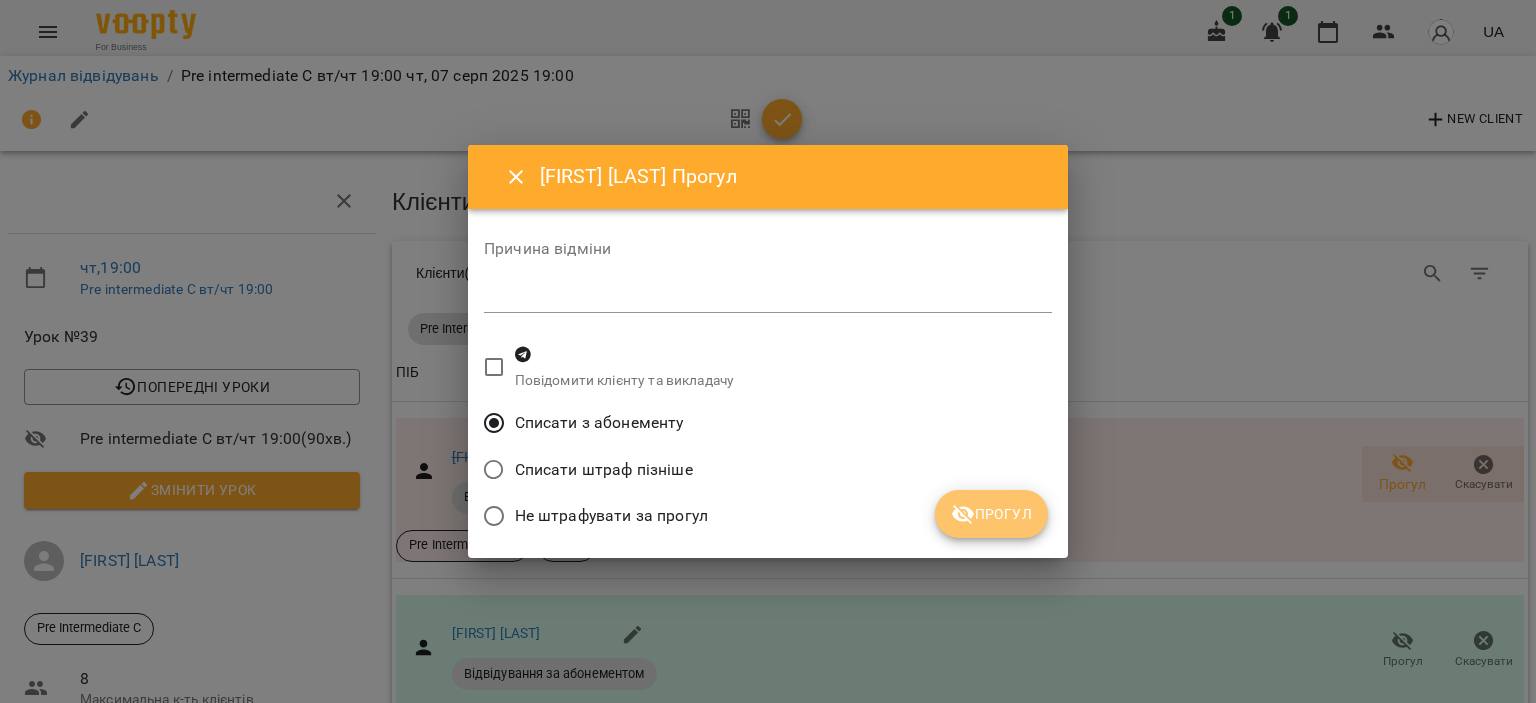 click on "Прогул" at bounding box center (991, 514) 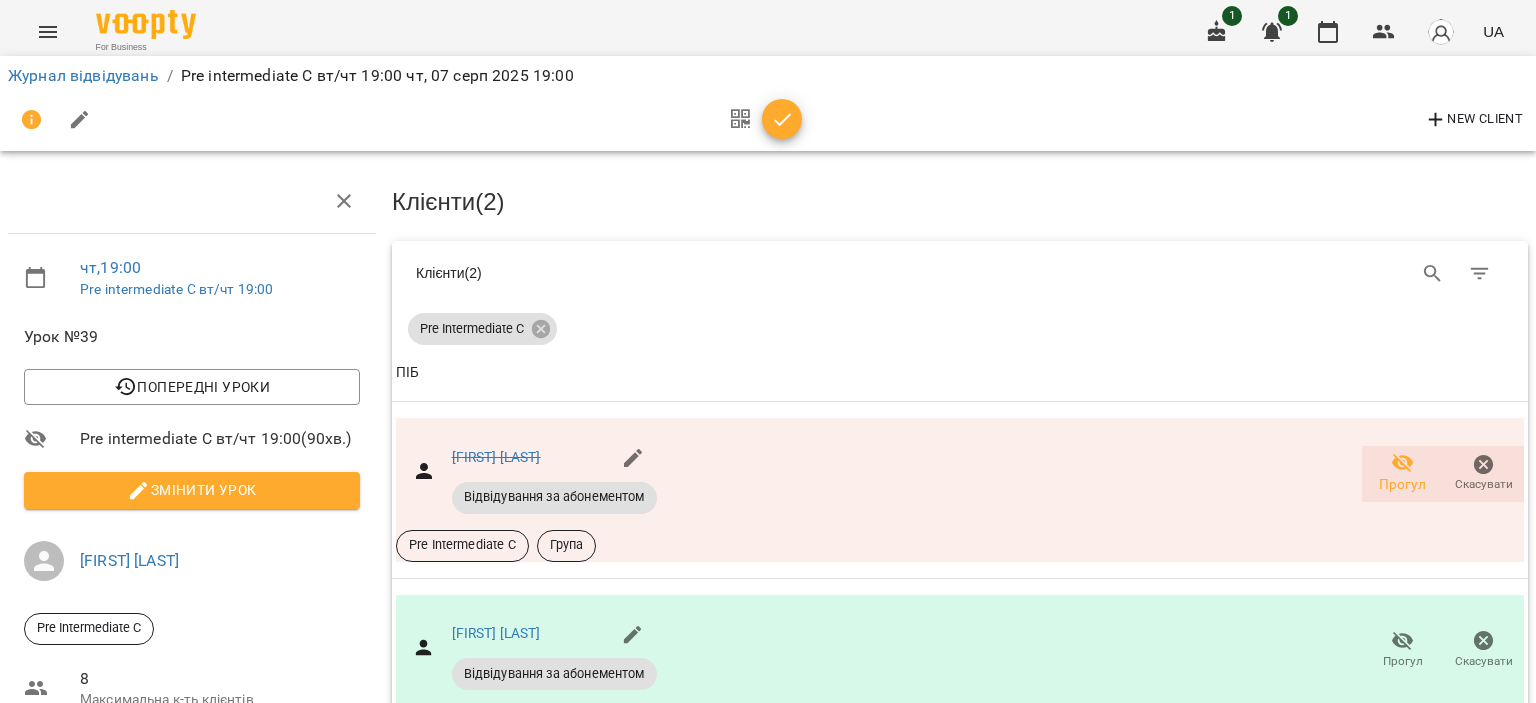 scroll, scrollTop: 0, scrollLeft: 0, axis: both 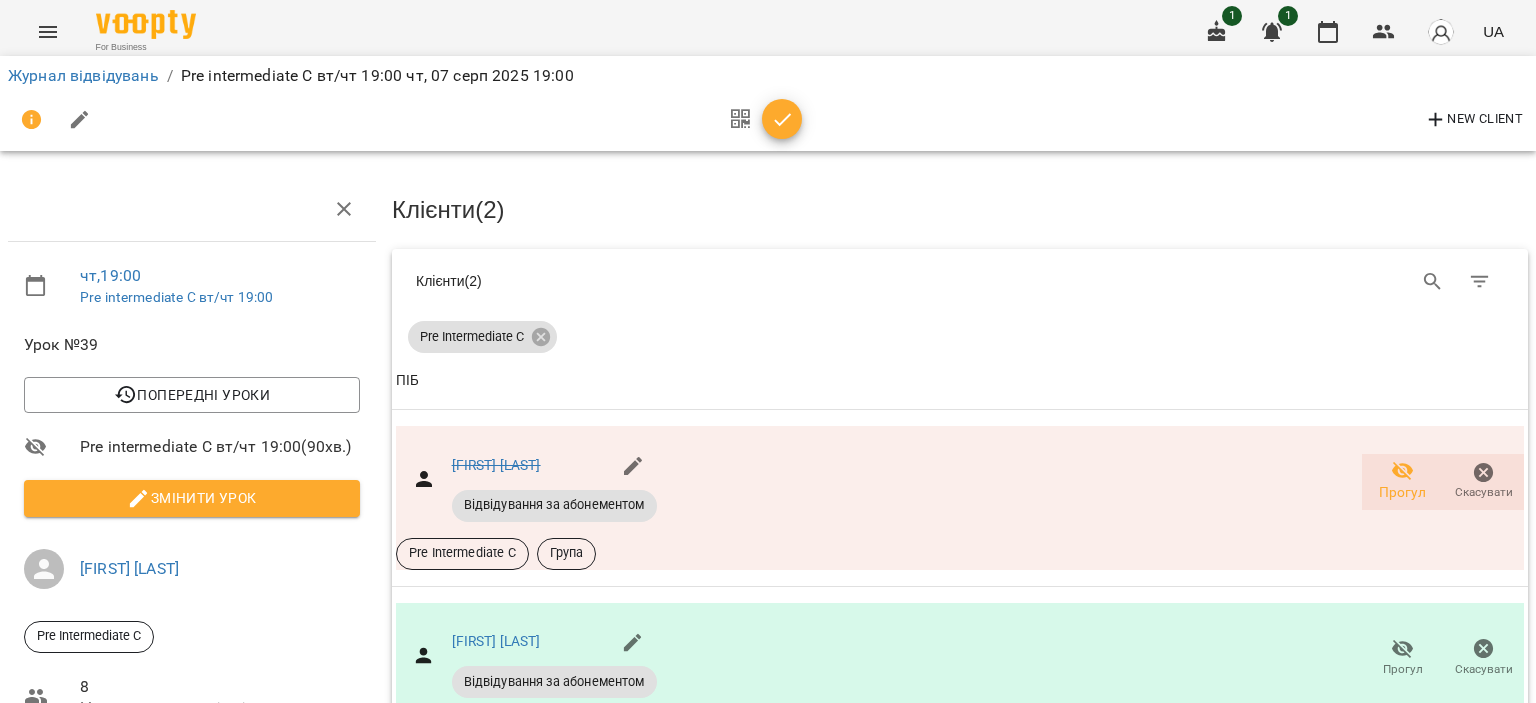 click at bounding box center [80, 120] 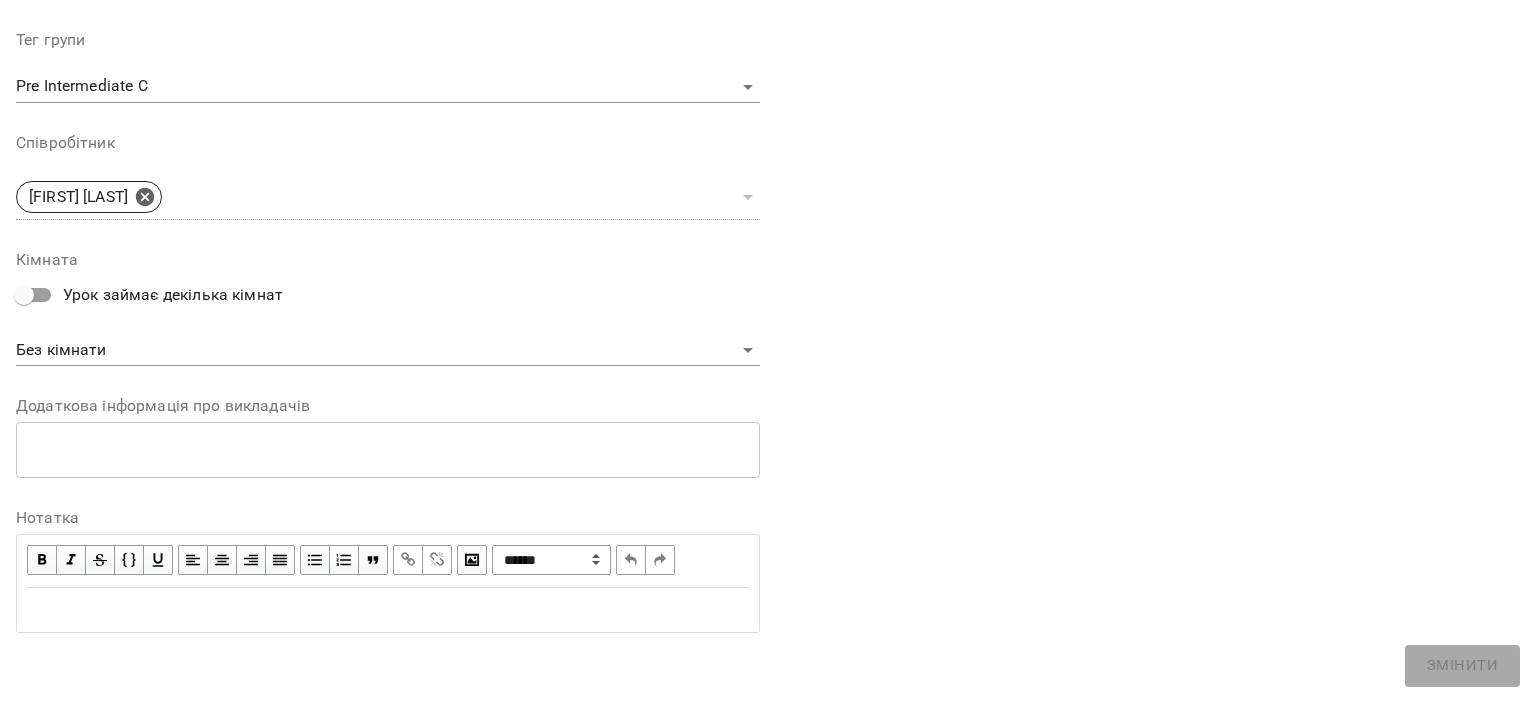 click at bounding box center [388, 610] 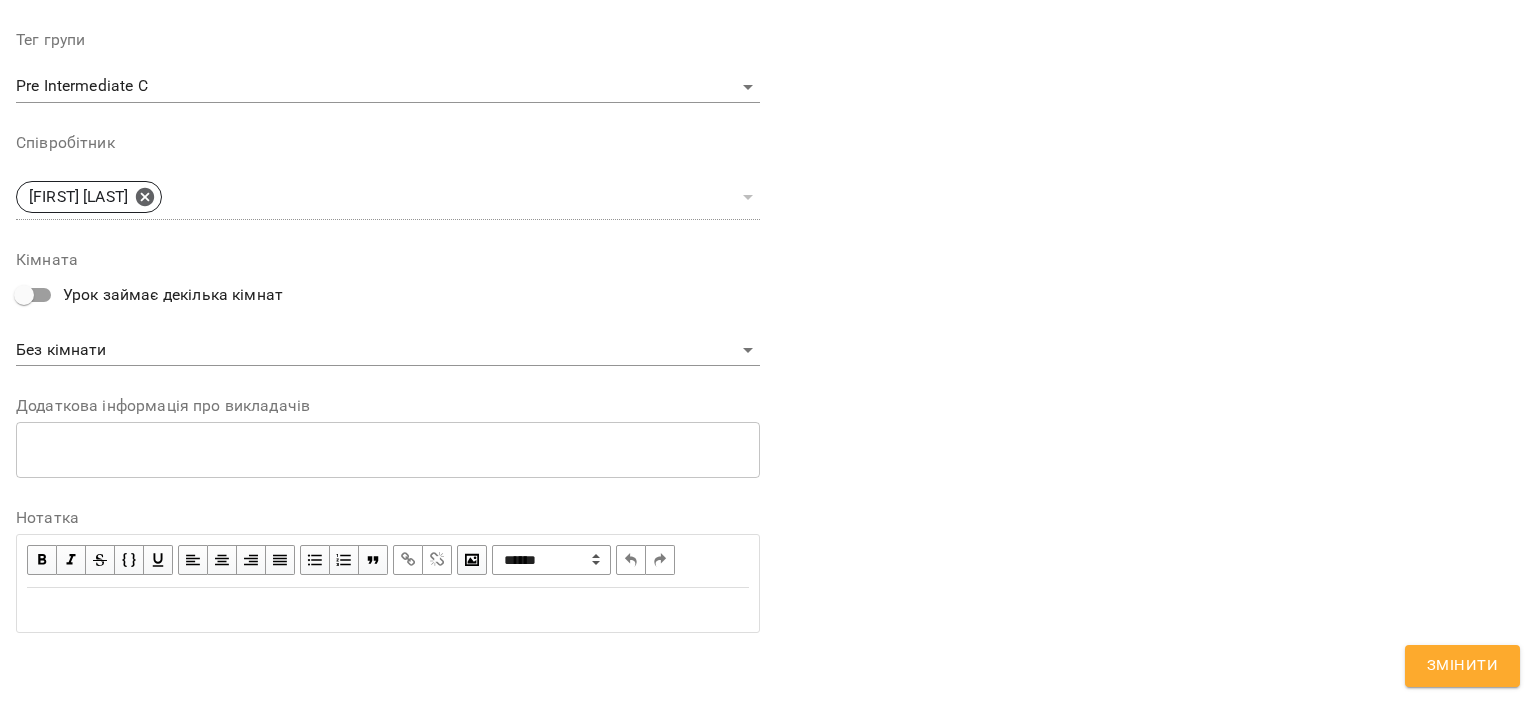 scroll, scrollTop: 709, scrollLeft: 0, axis: vertical 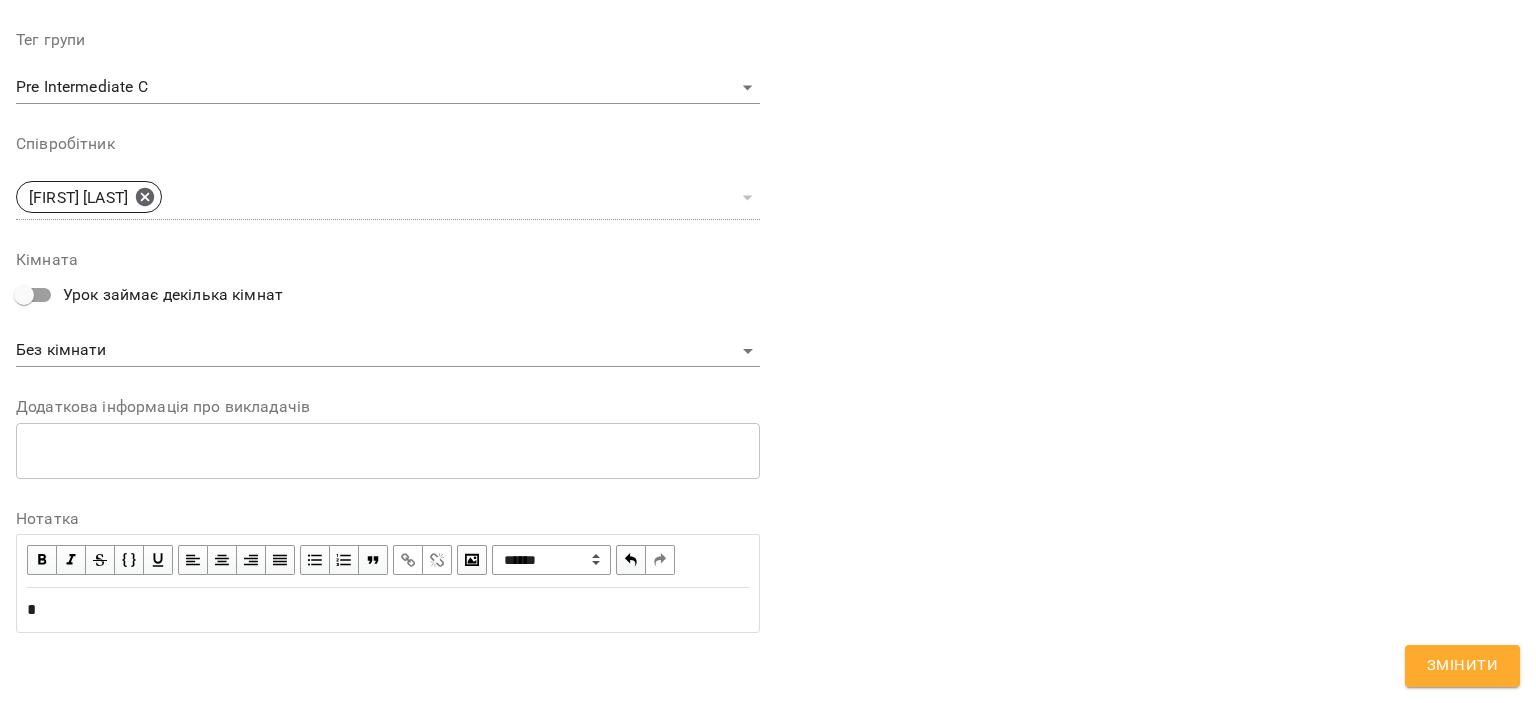 type 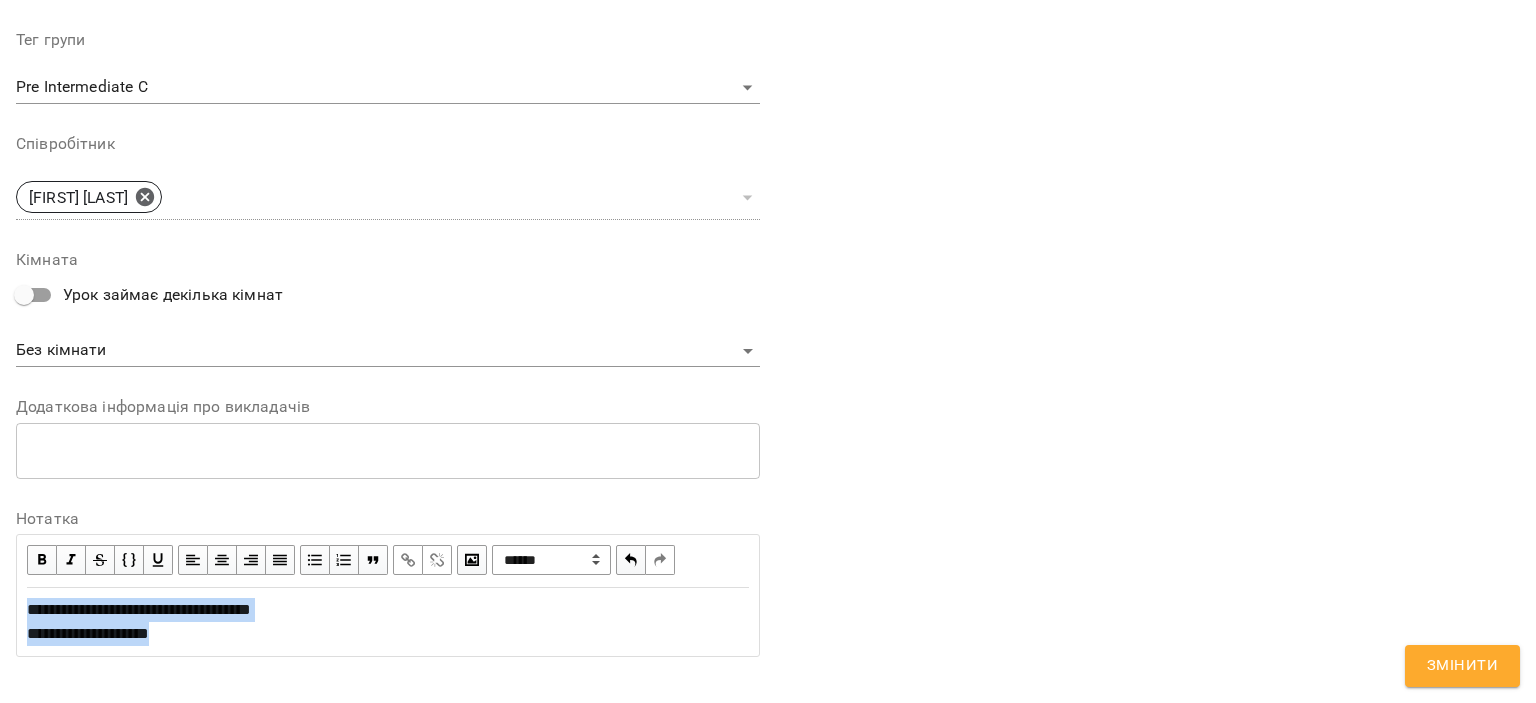 drag, startPoint x: 218, startPoint y: 641, endPoint x: 0, endPoint y: 556, distance: 233.98505 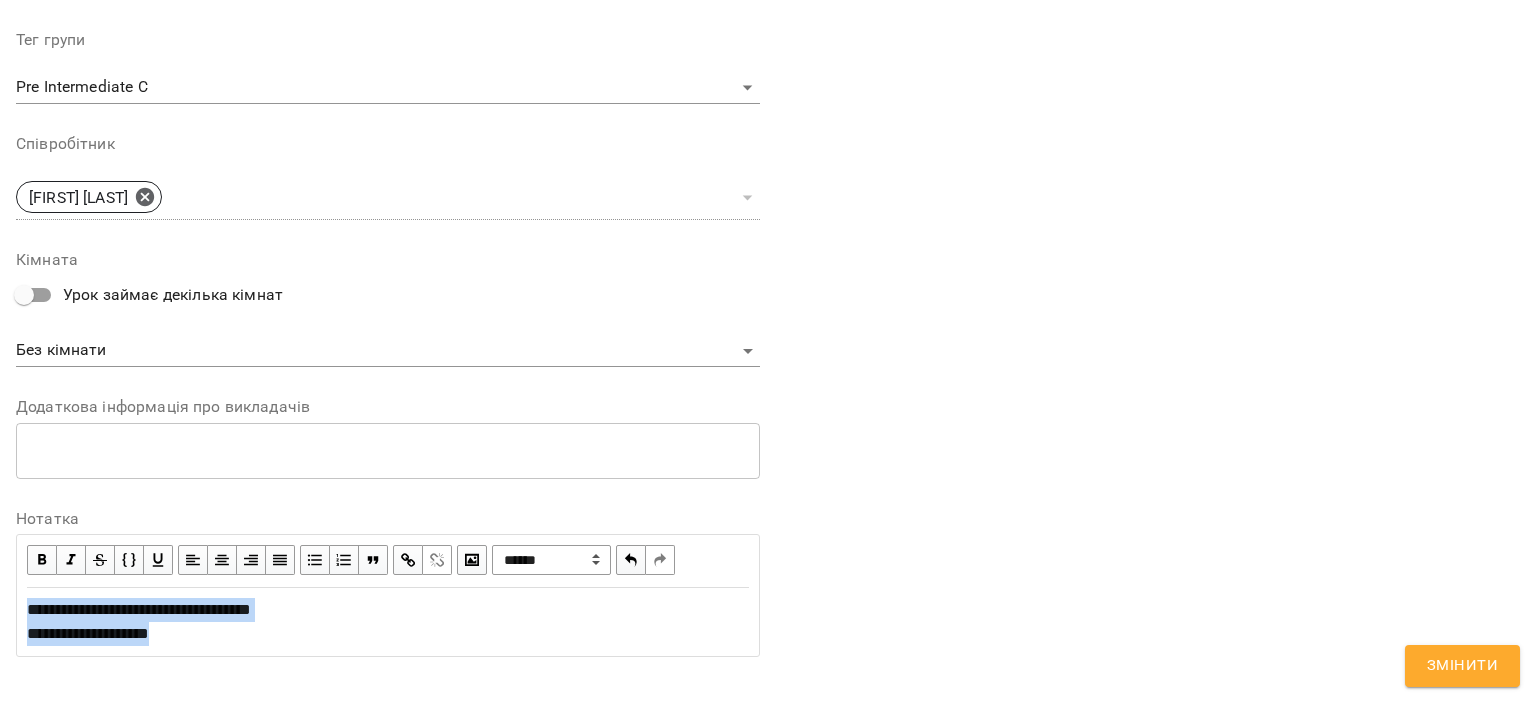 copy on "**********" 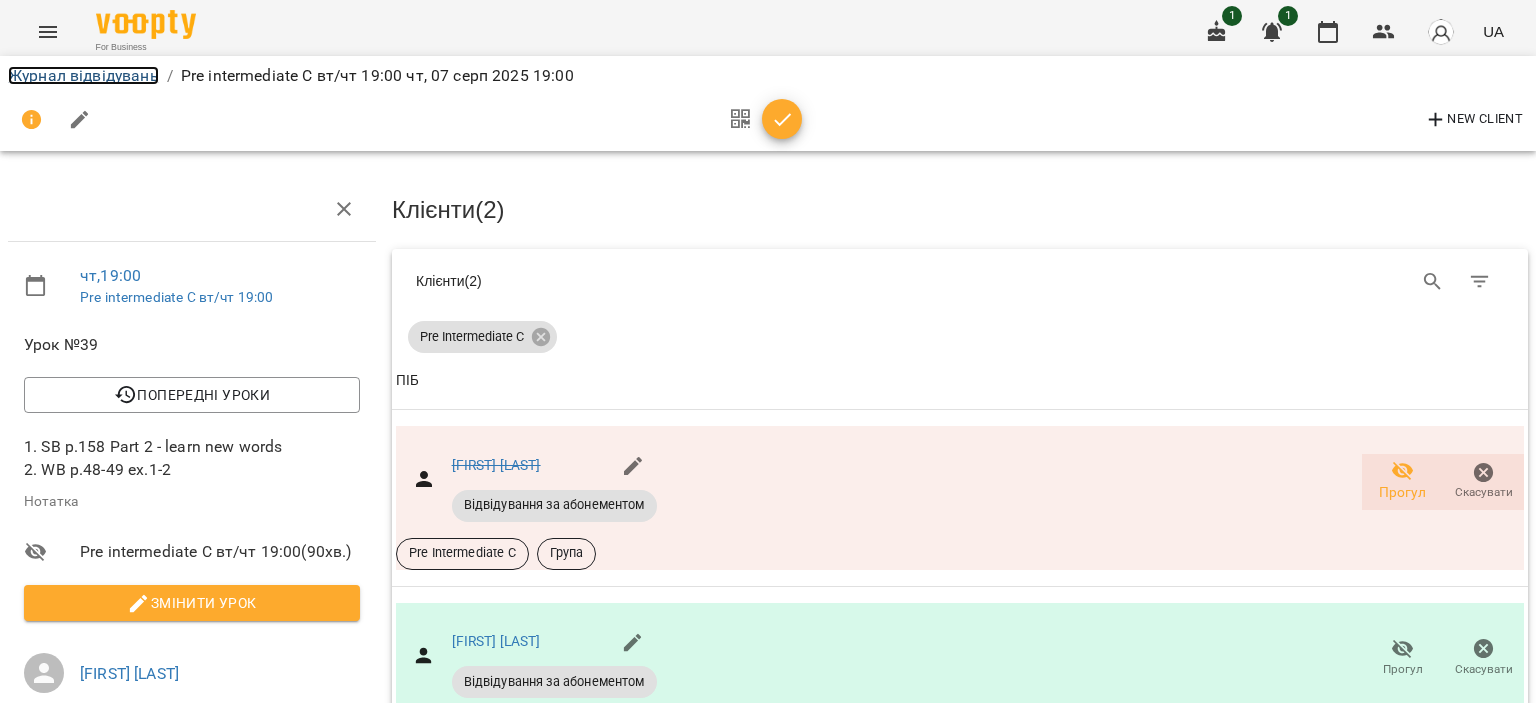 click on "Журнал відвідувань" at bounding box center [83, 75] 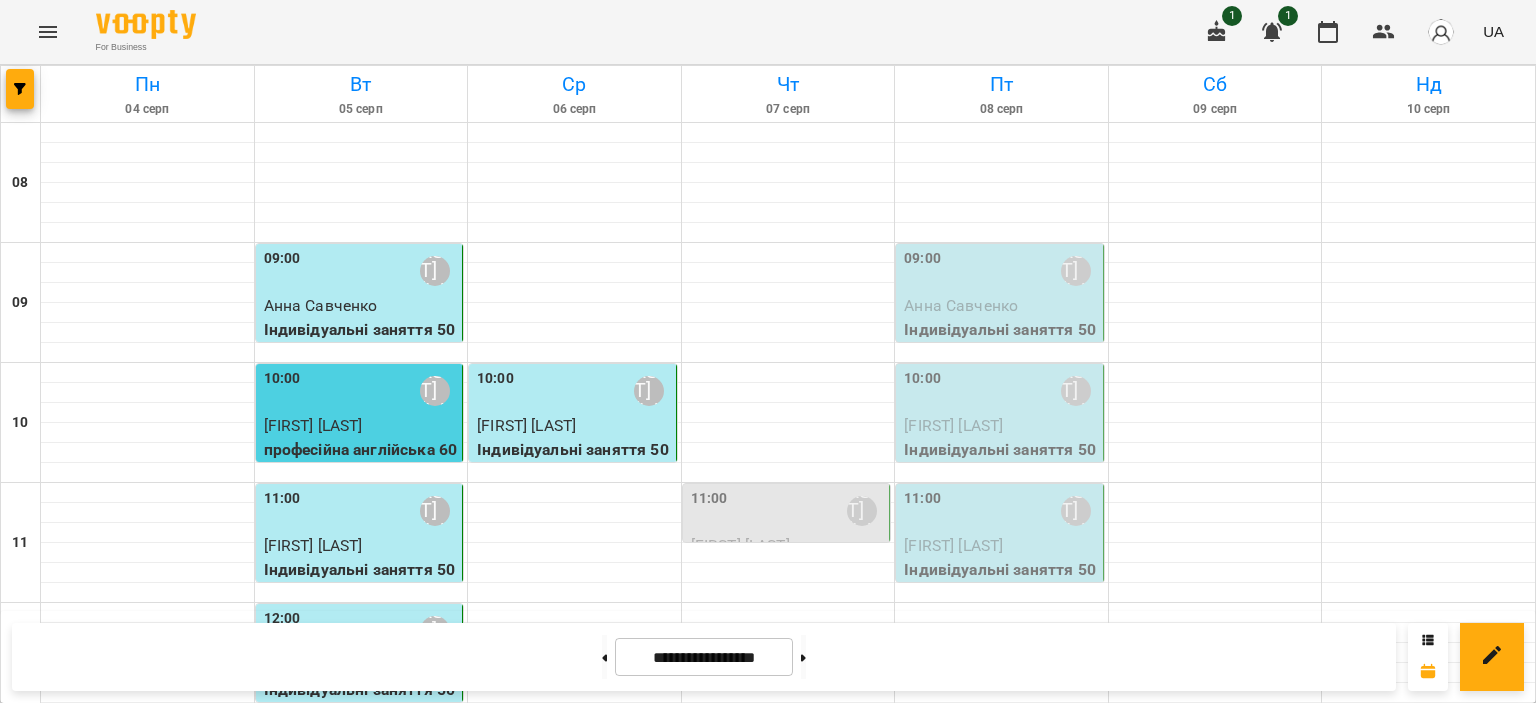 scroll, scrollTop: 300, scrollLeft: 0, axis: vertical 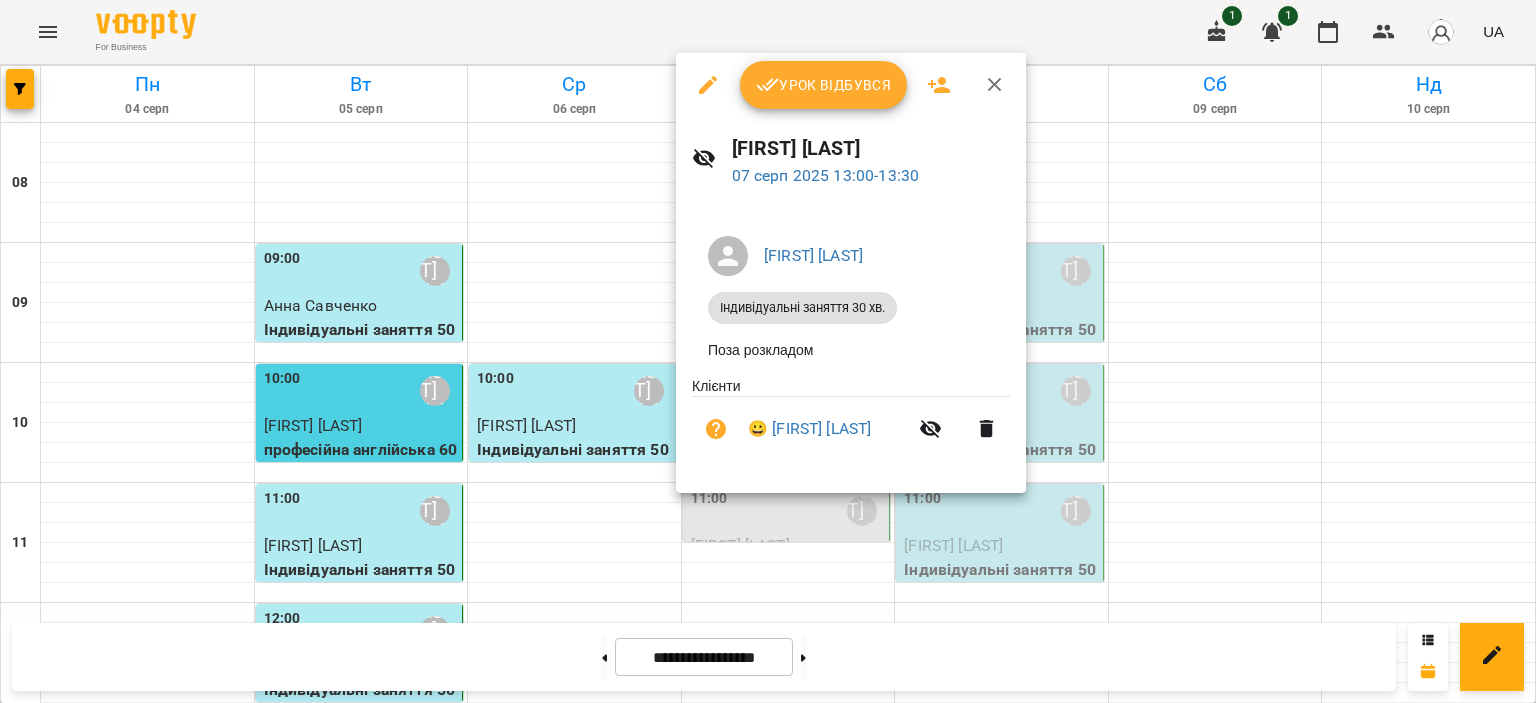 click on "Урок відбувся" at bounding box center (824, 85) 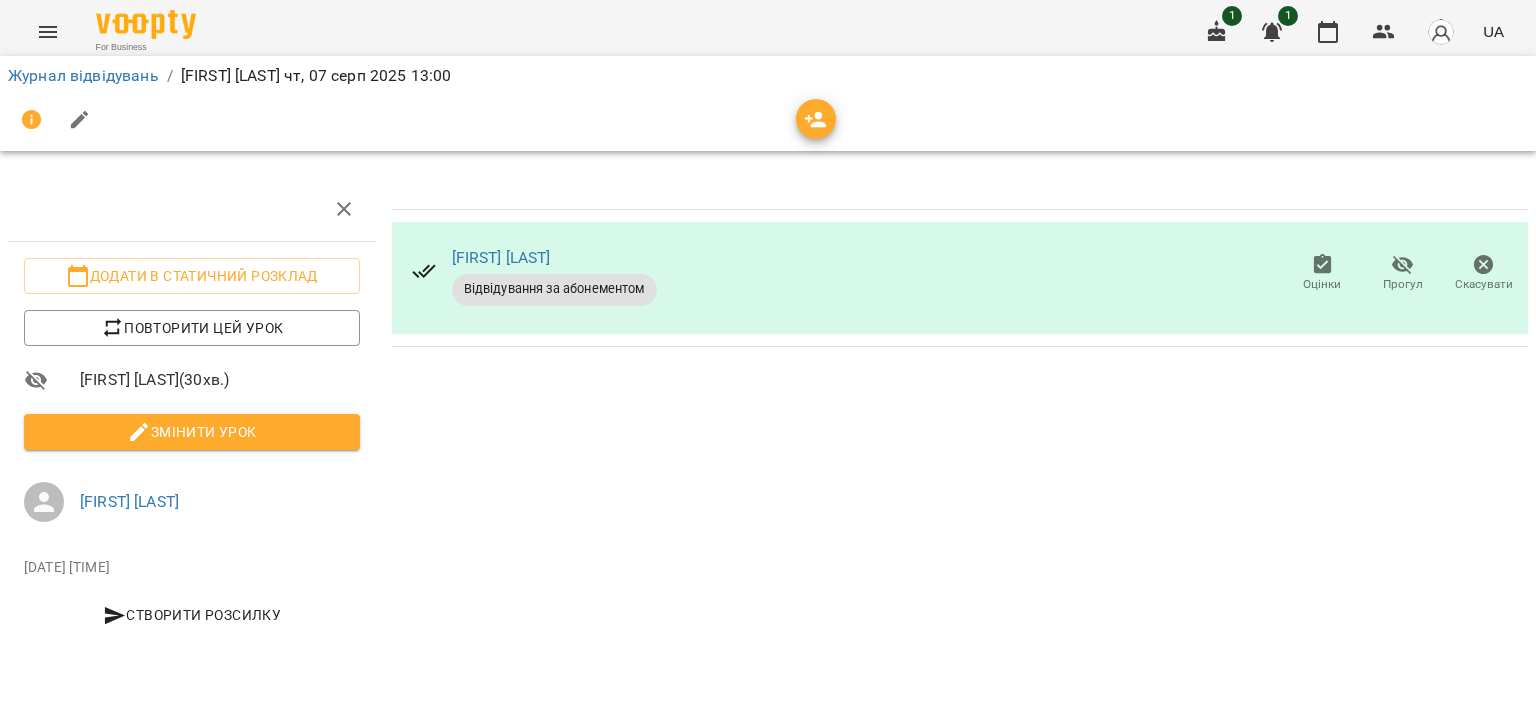 click at bounding box center (80, 120) 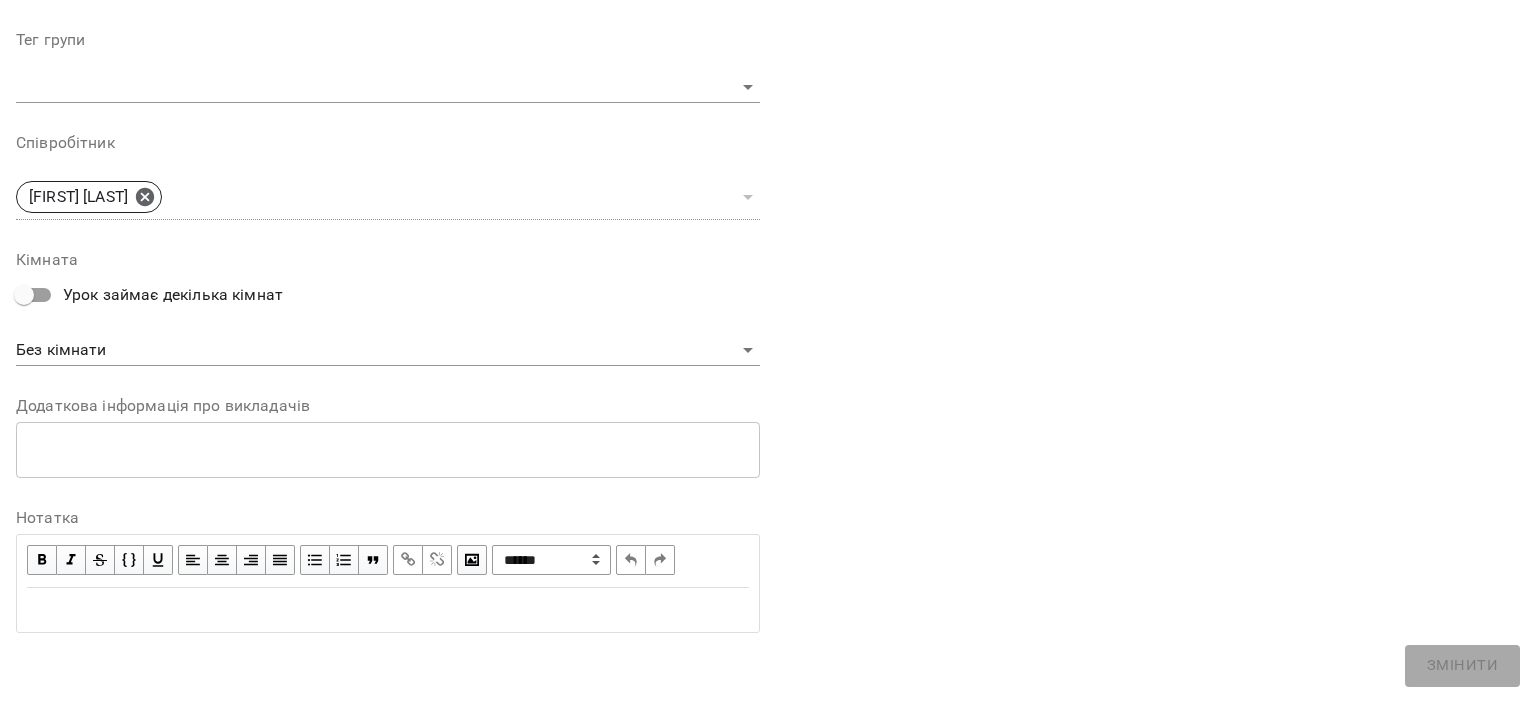 click at bounding box center (388, 610) 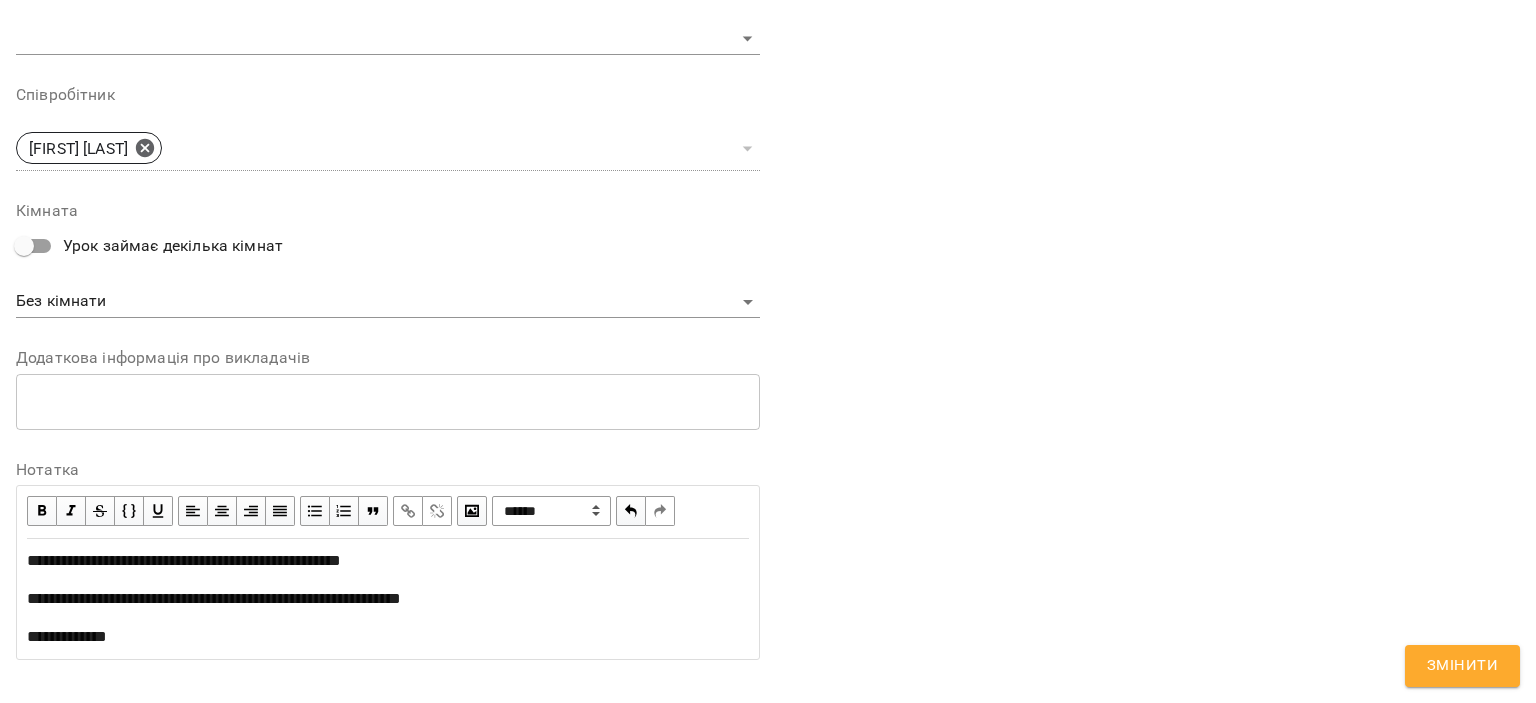 scroll, scrollTop: 785, scrollLeft: 0, axis: vertical 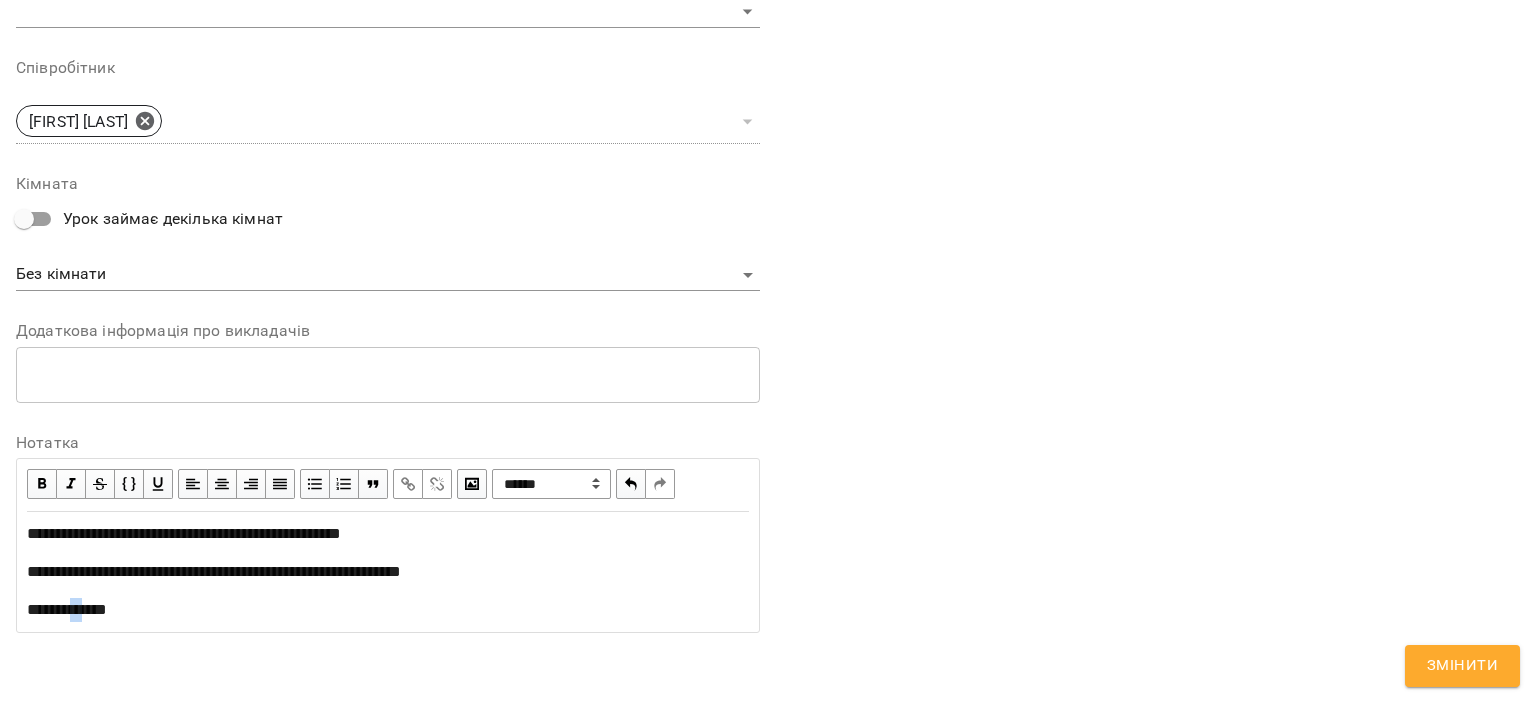 drag, startPoint x: 92, startPoint y: 608, endPoint x: 78, endPoint y: 607, distance: 14.035668 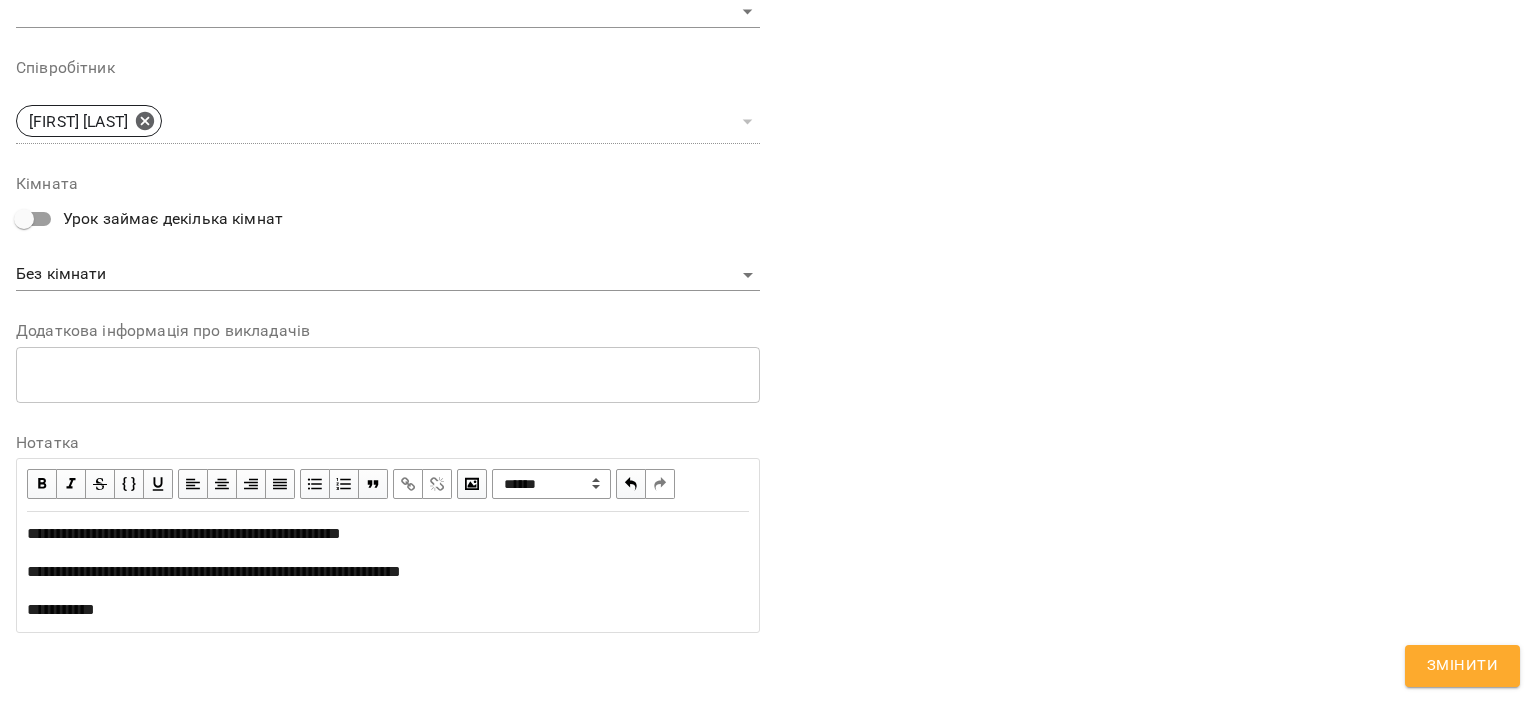 click on "**********" at bounding box center [61, 609] 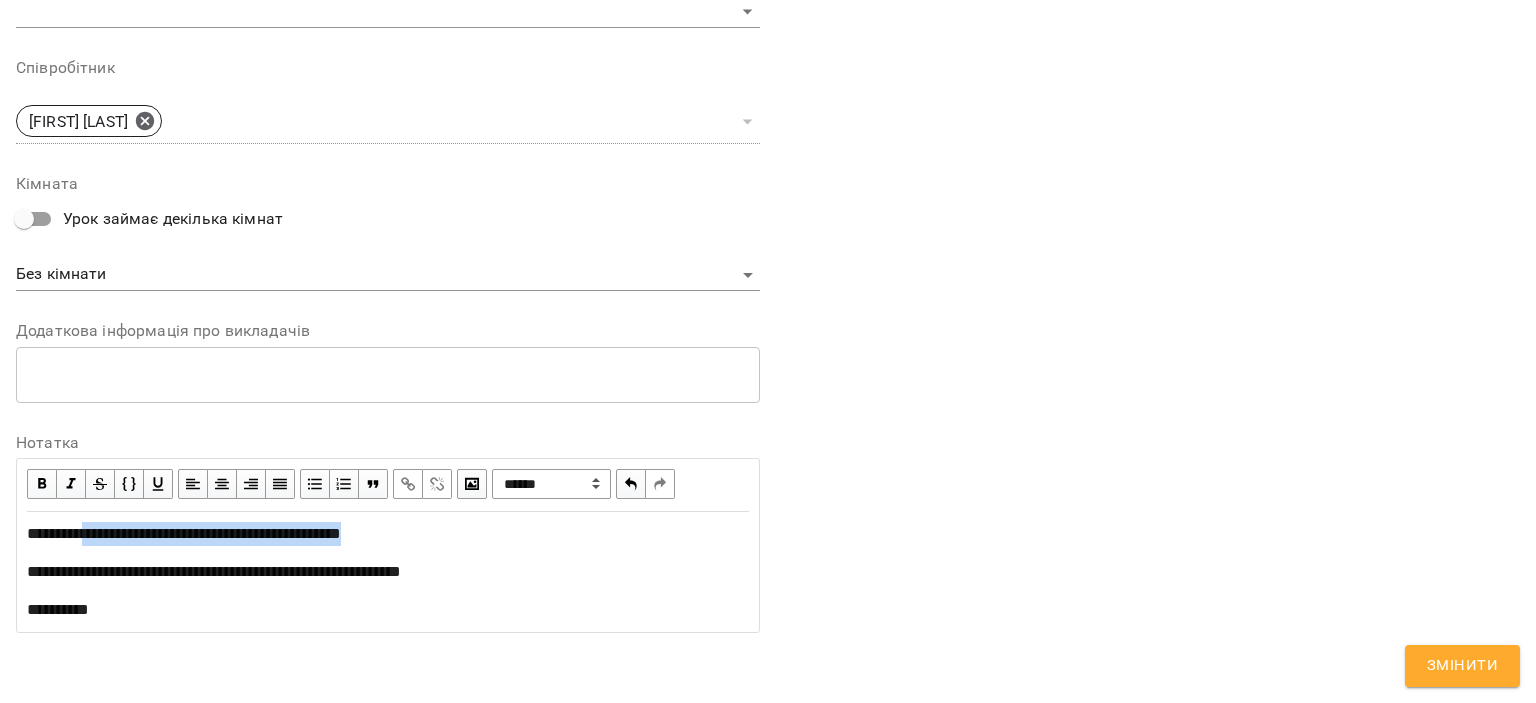 drag, startPoint x: 460, startPoint y: 528, endPoint x: 86, endPoint y: 536, distance: 374.08554 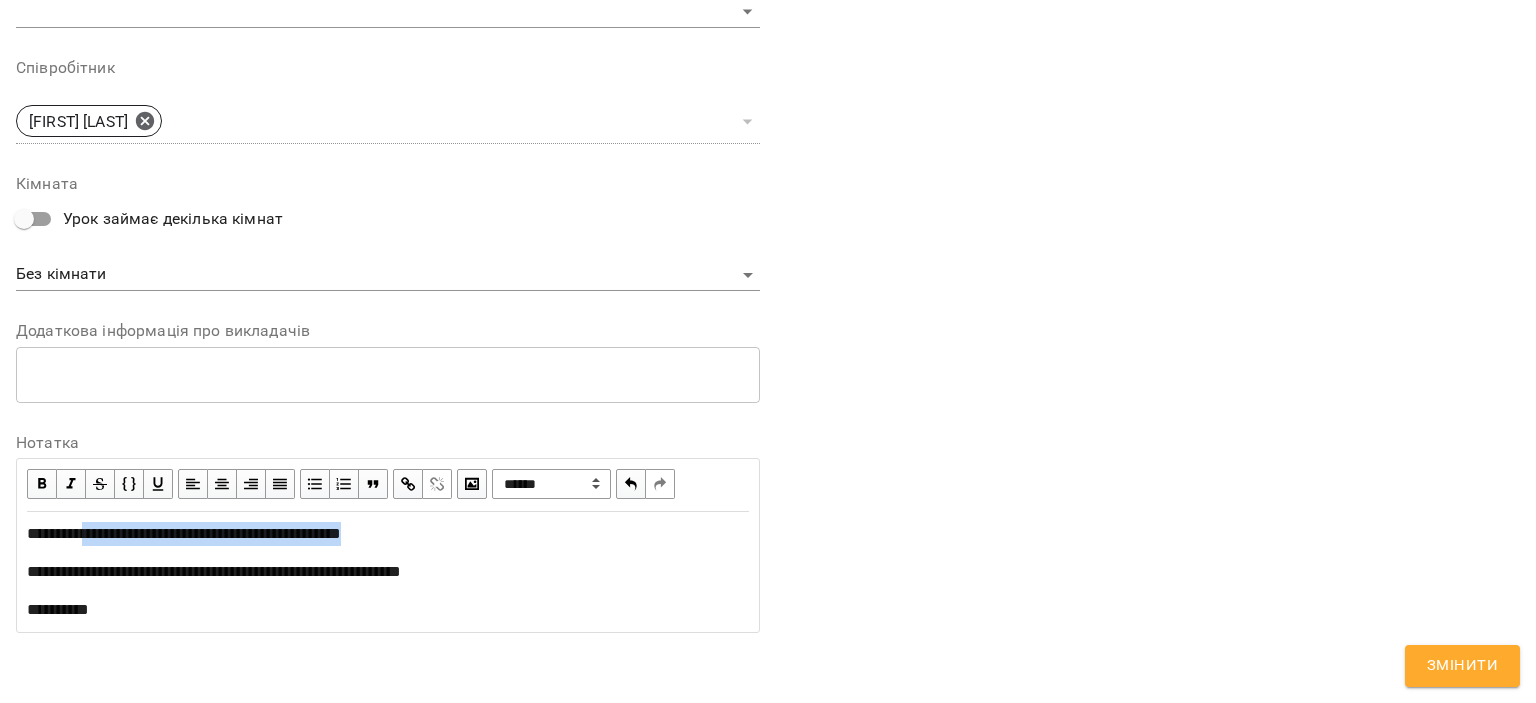copy on "**********" 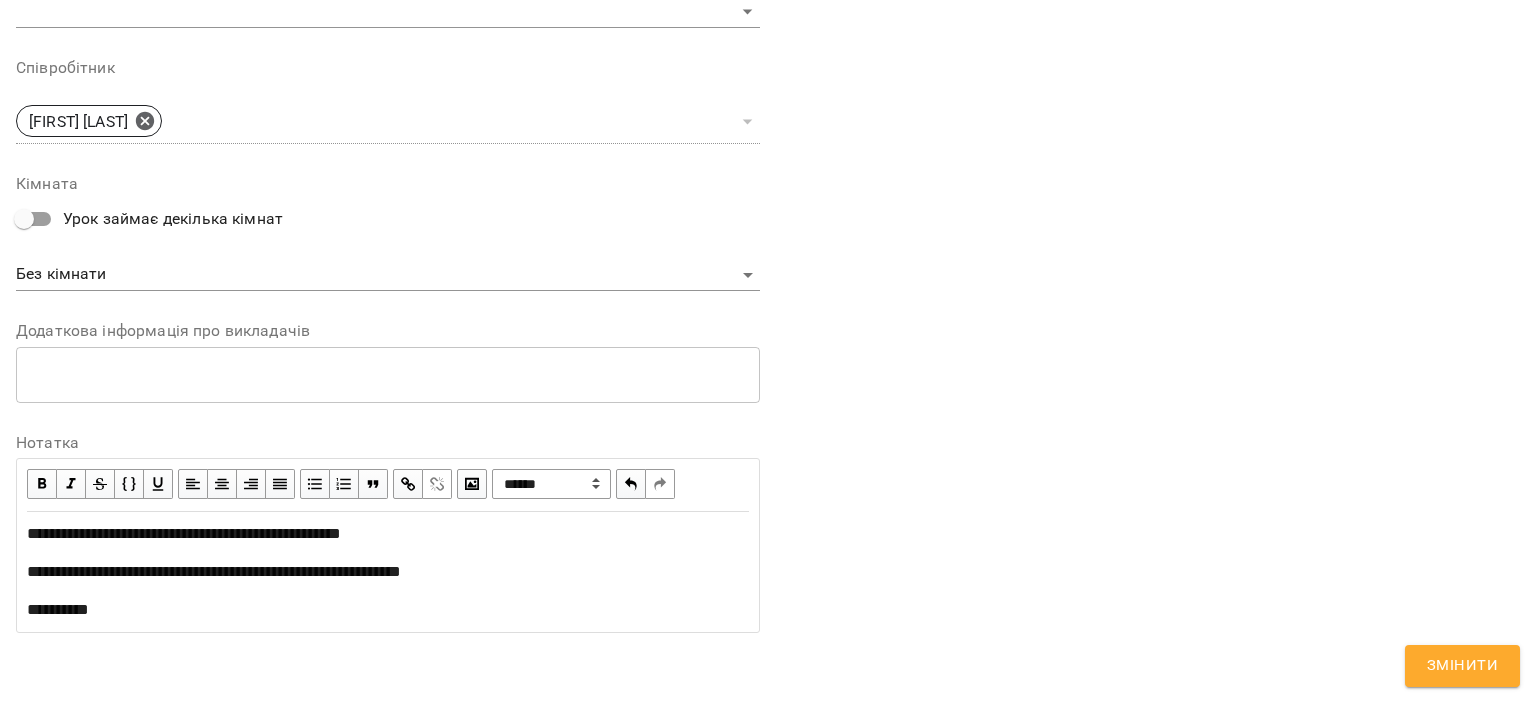 click at bounding box center (408, 484) 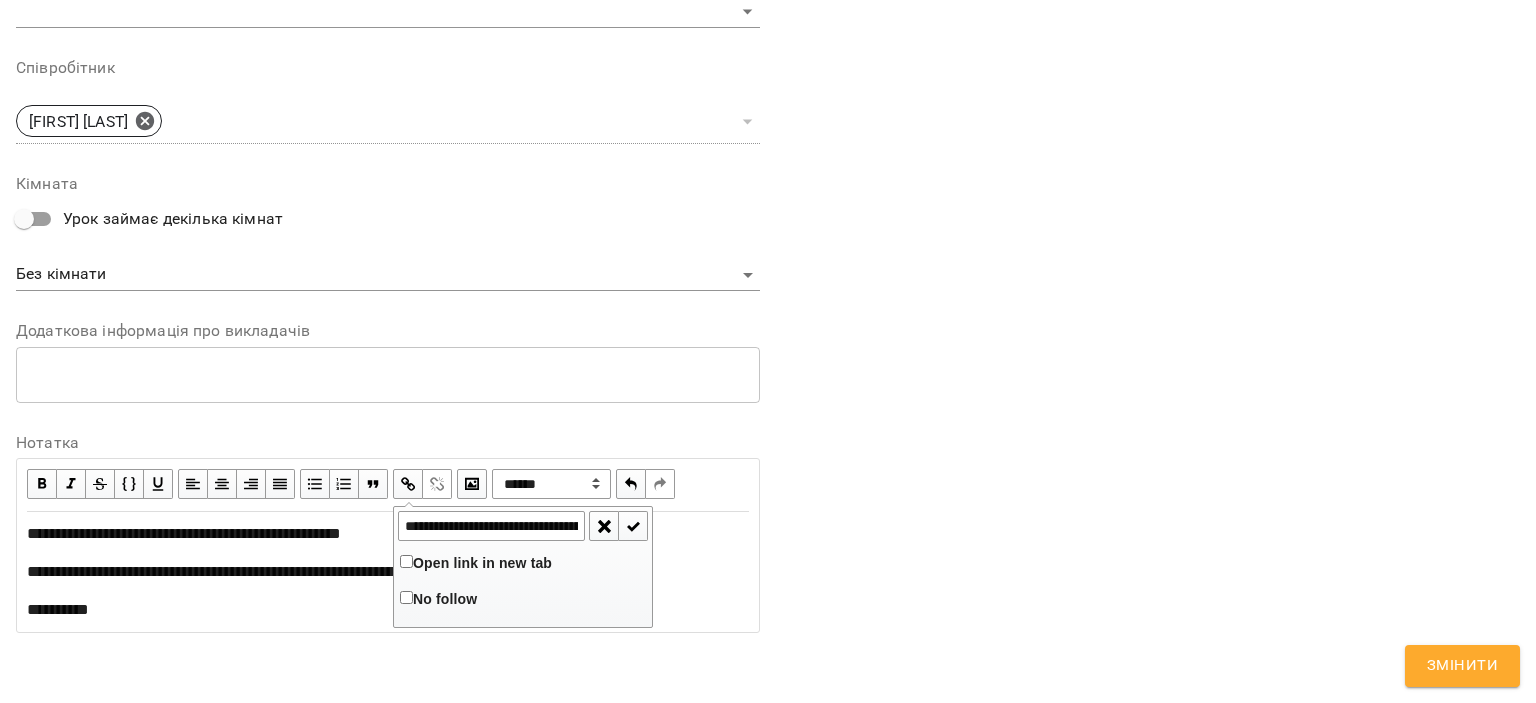 scroll, scrollTop: 0, scrollLeft: 132, axis: horizontal 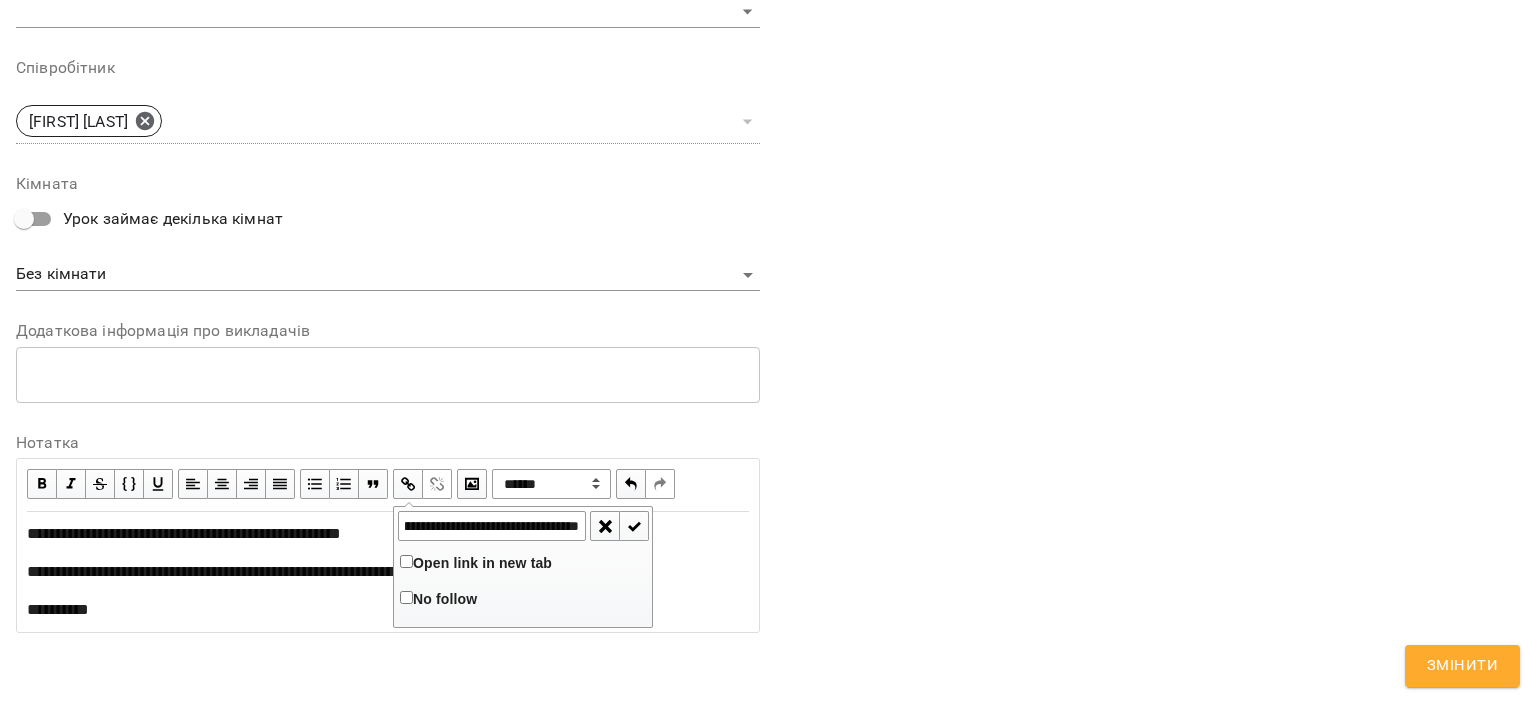 type on "**********" 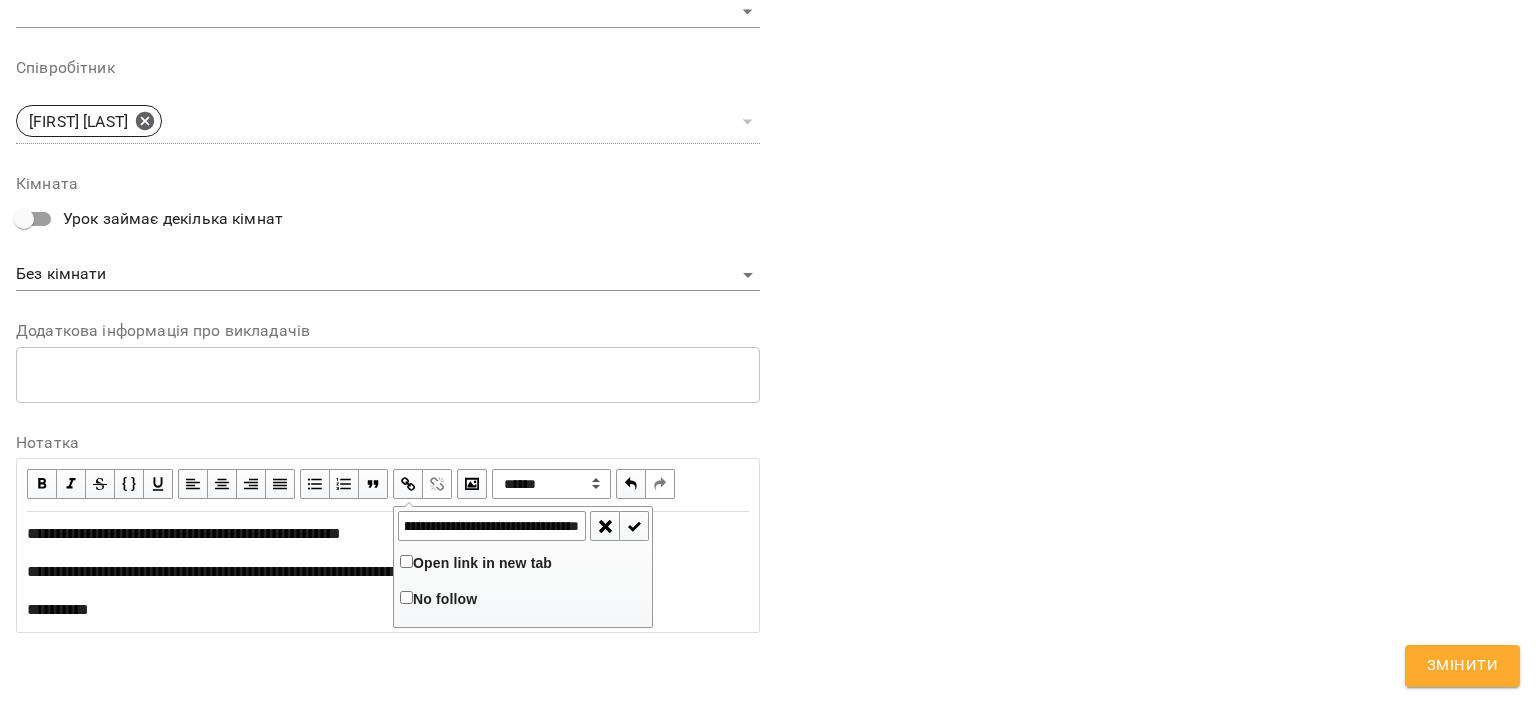 scroll, scrollTop: 0, scrollLeft: 0, axis: both 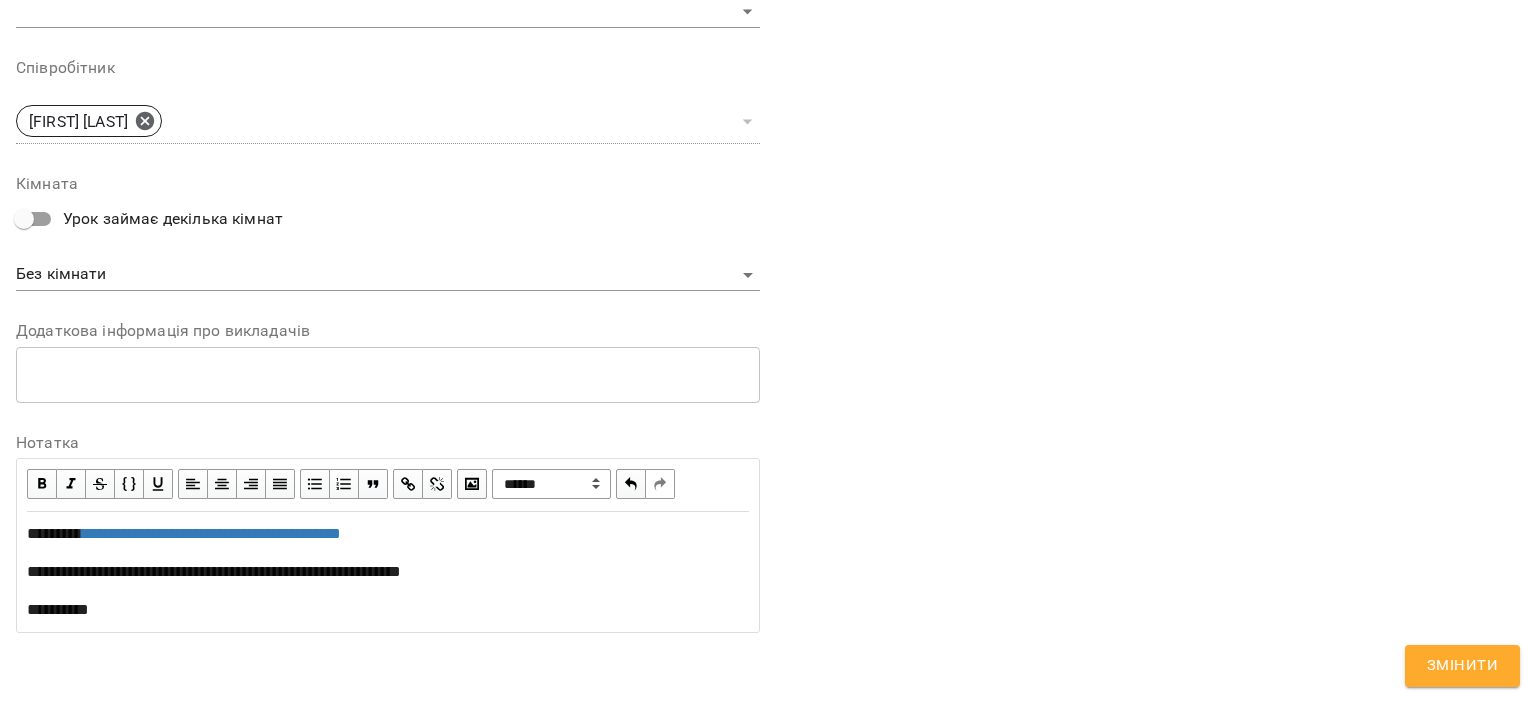 click on "**********" at bounding box center (388, 572) 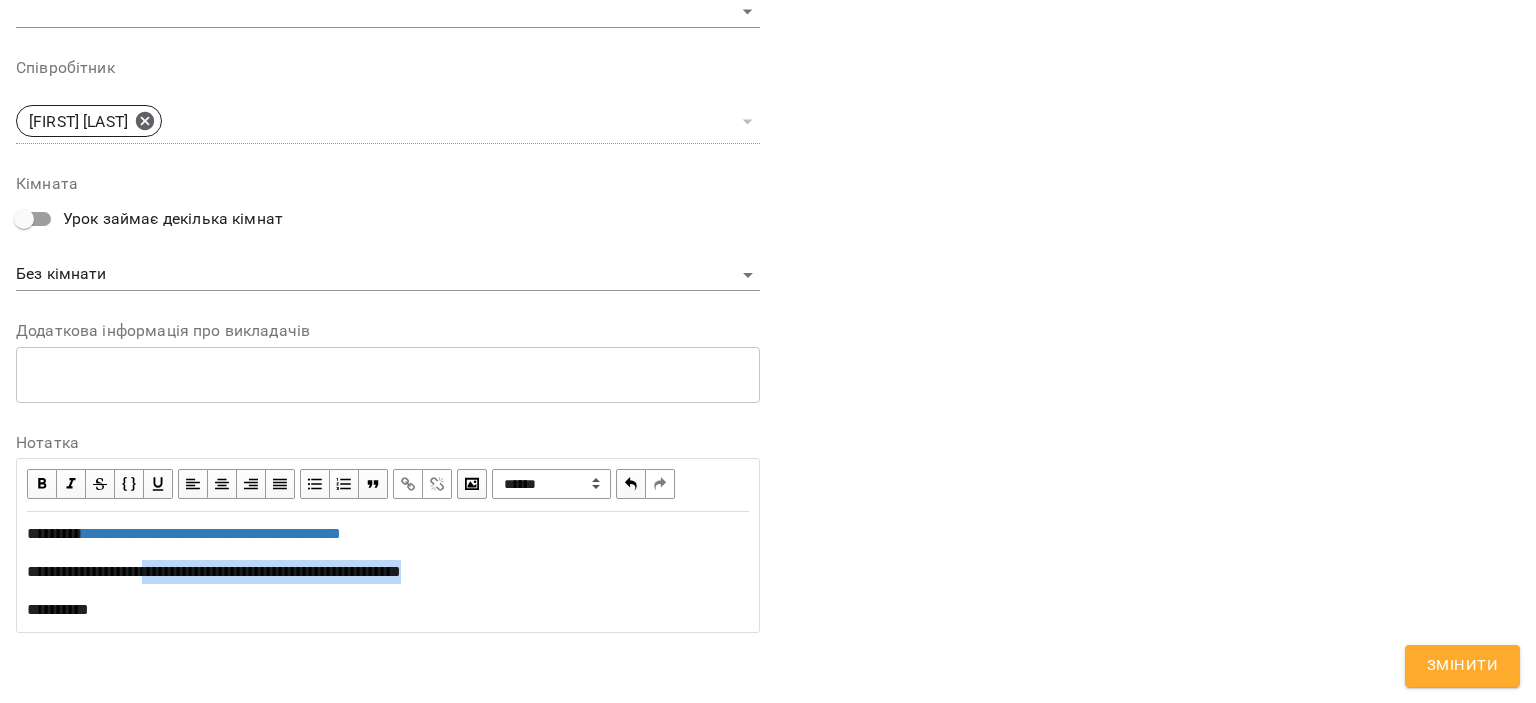 drag, startPoint x: 557, startPoint y: 566, endPoint x: 168, endPoint y: 579, distance: 389.21716 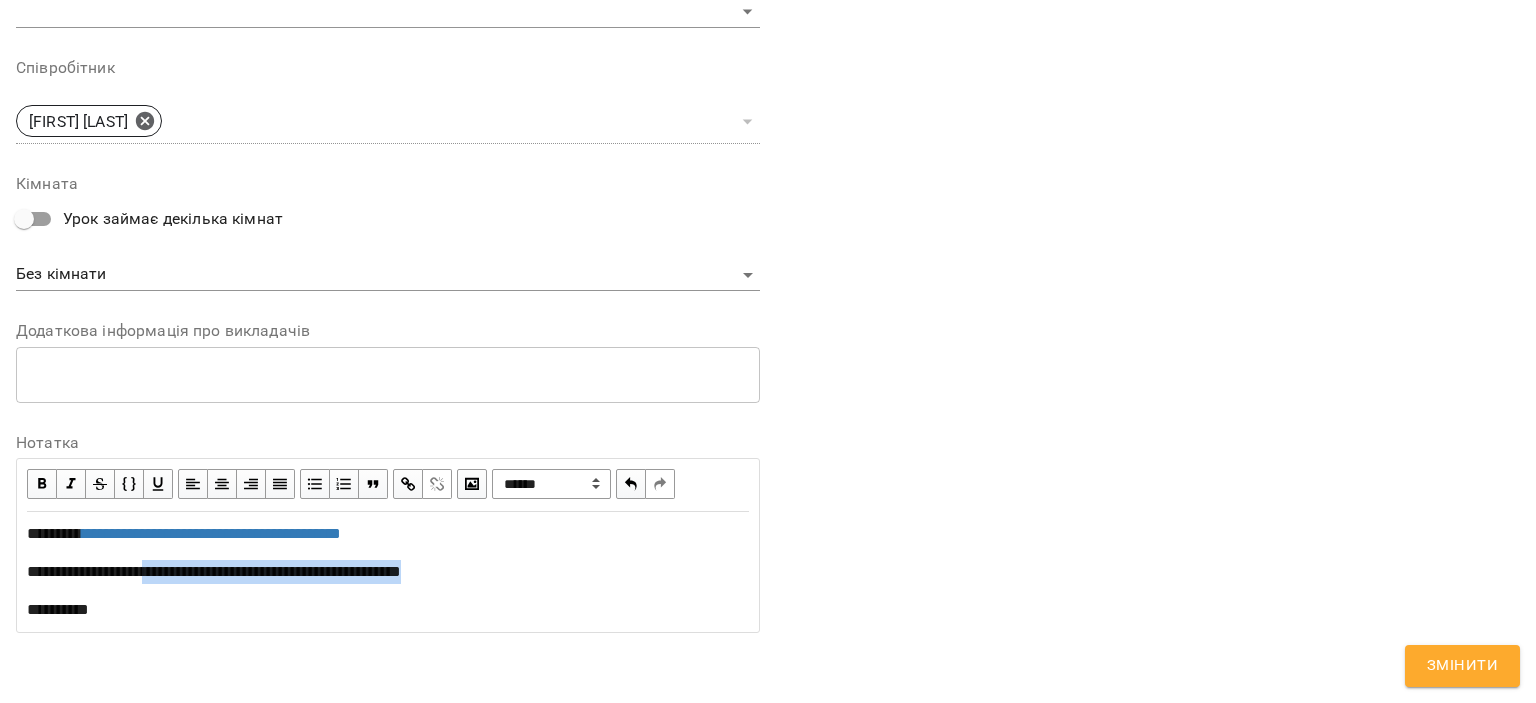 copy on "**********" 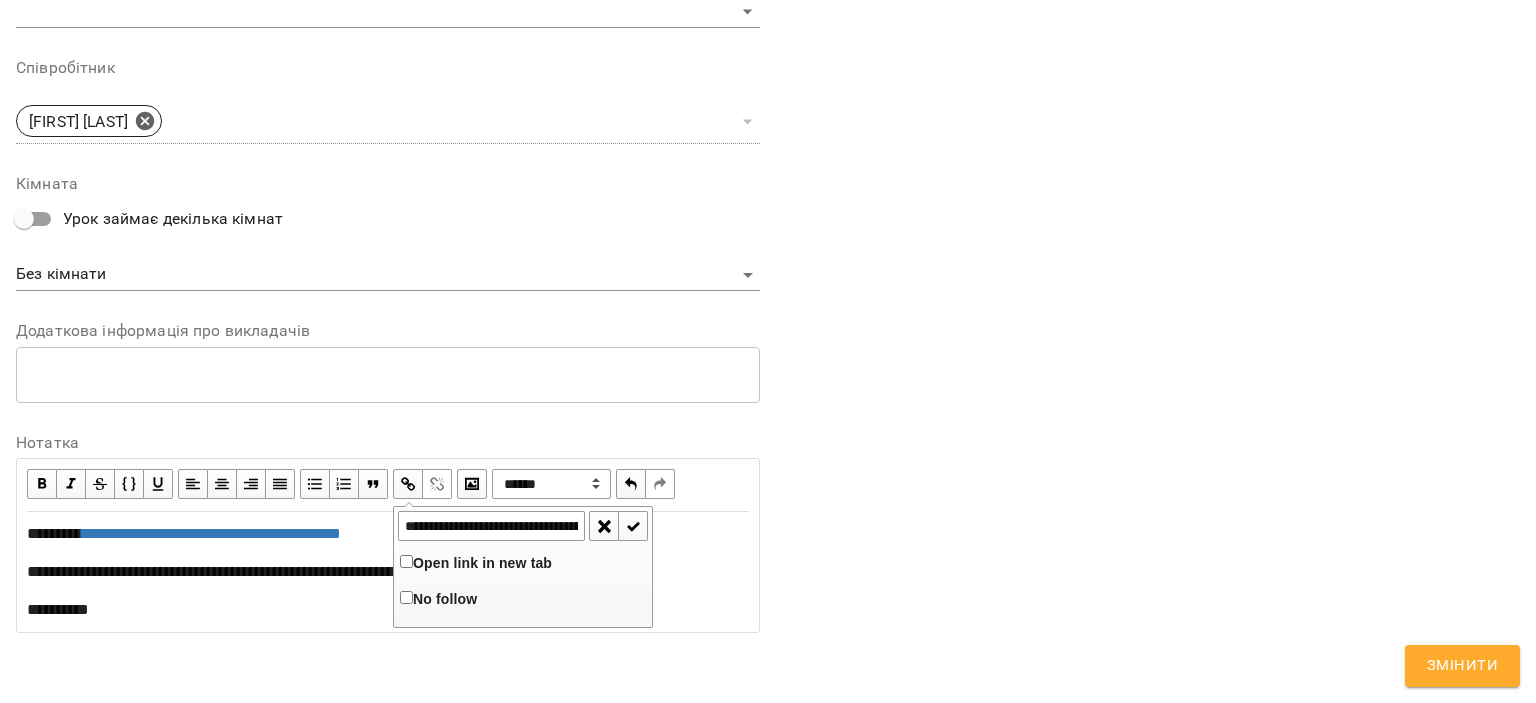 scroll, scrollTop: 0, scrollLeft: 143, axis: horizontal 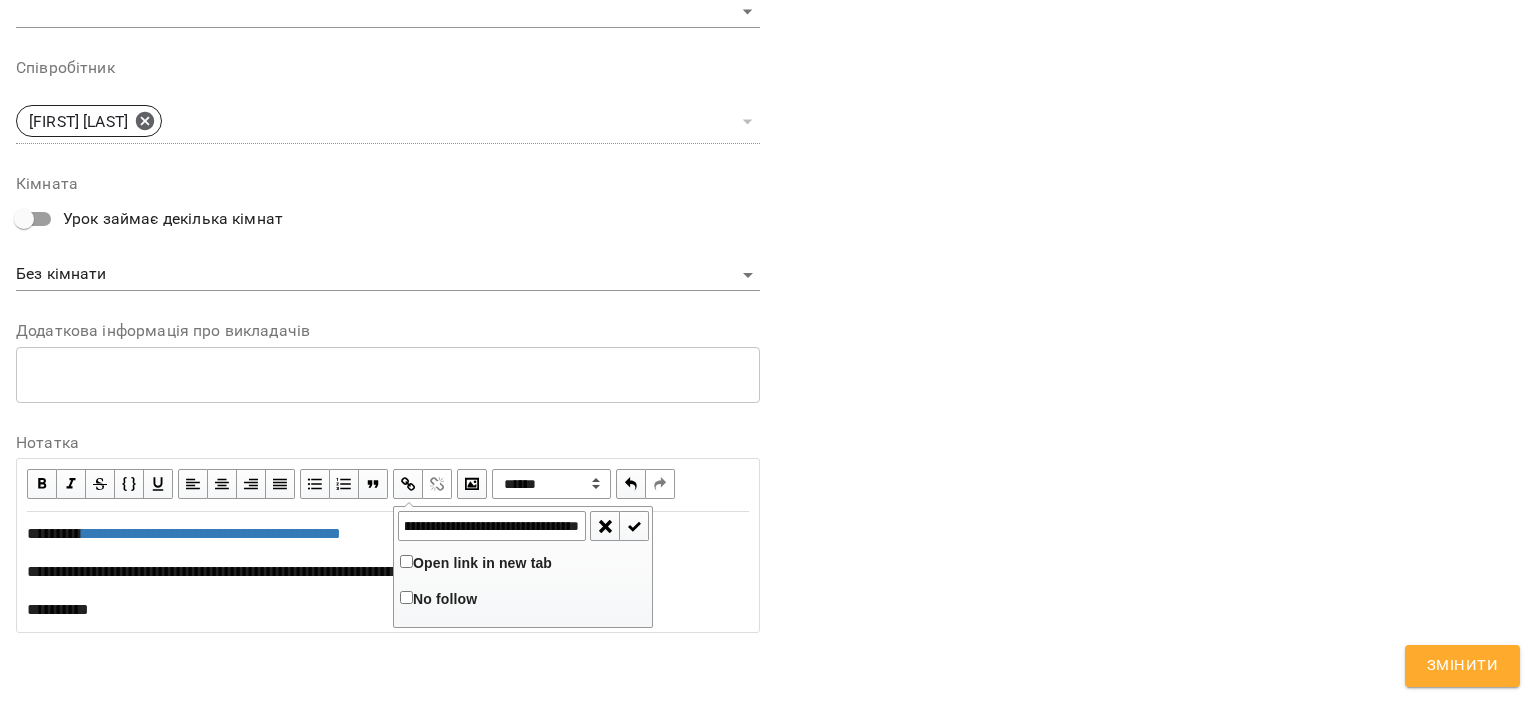 type on "**********" 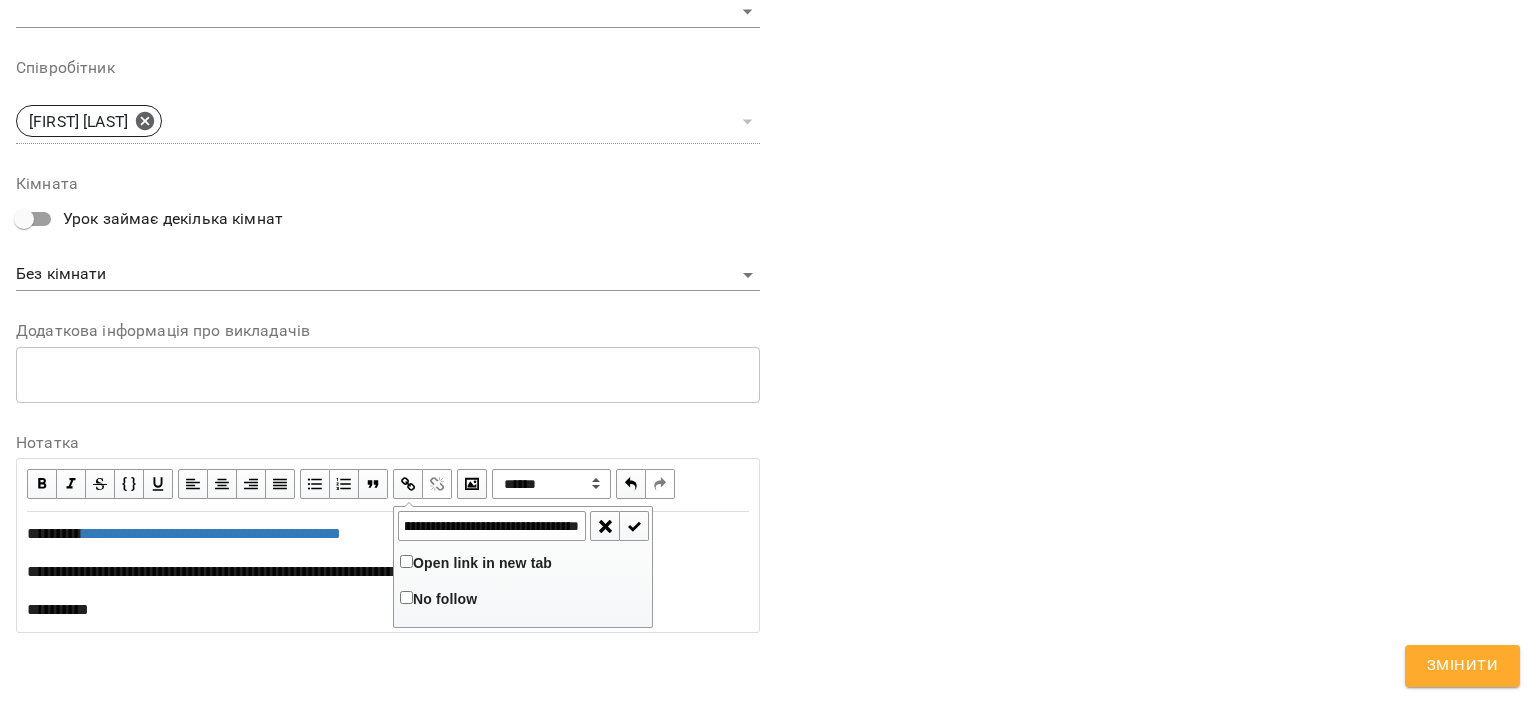 click at bounding box center (634, 526) 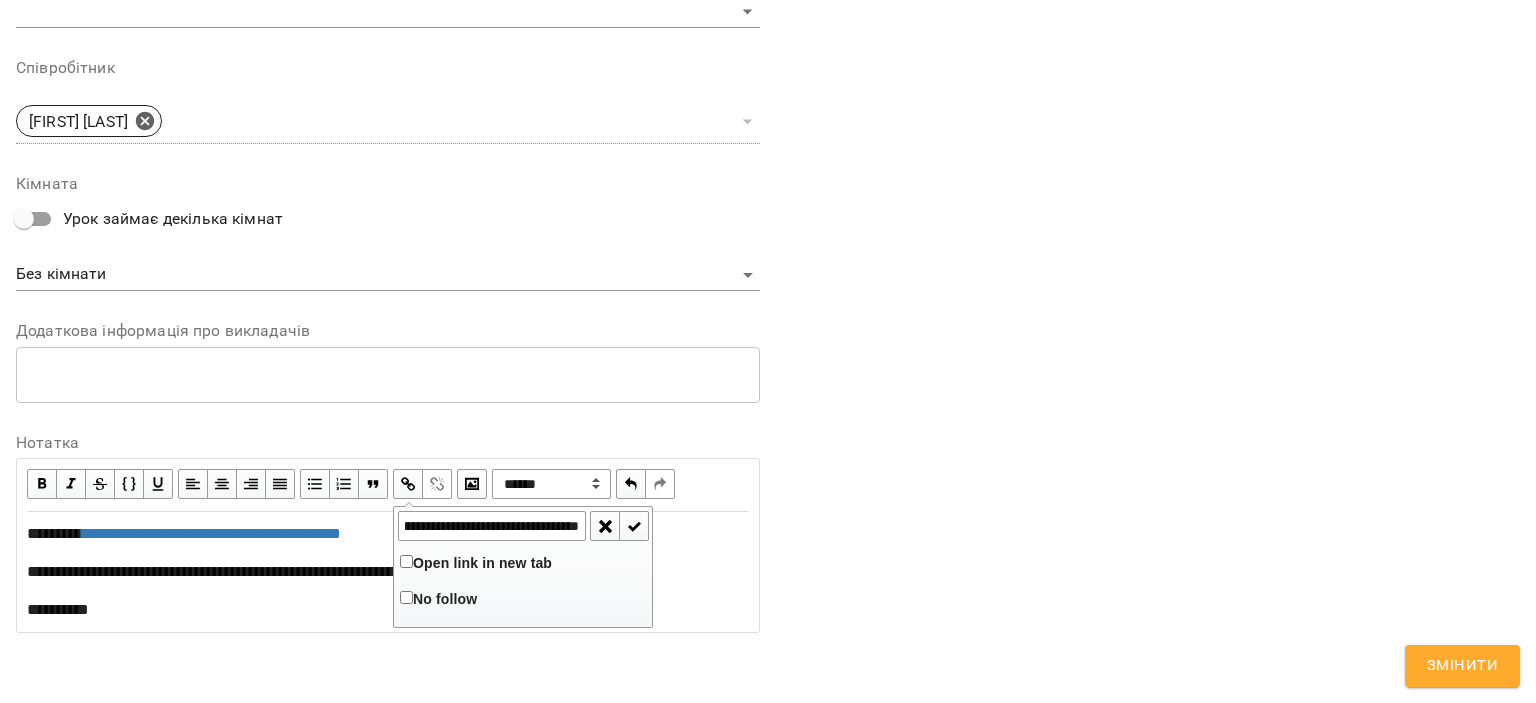 scroll, scrollTop: 0, scrollLeft: 0, axis: both 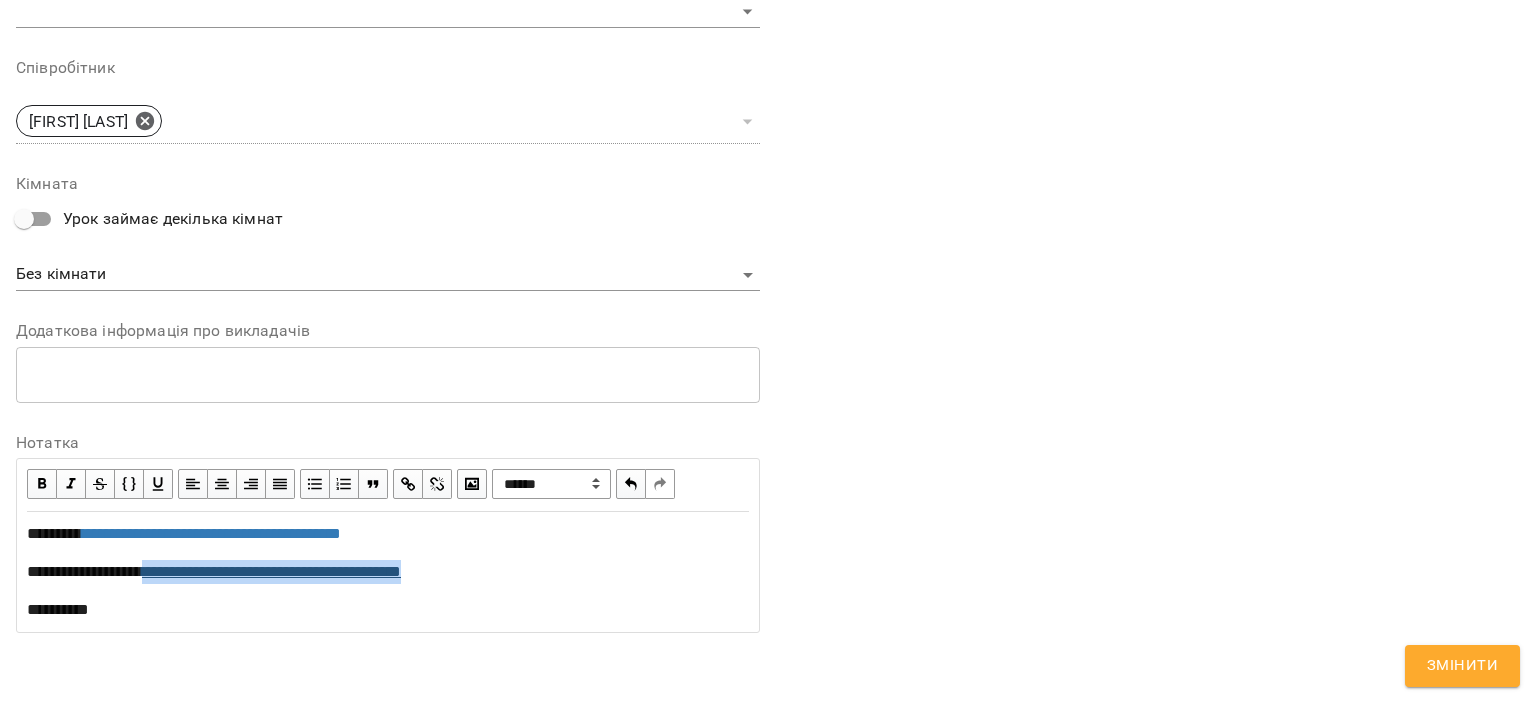 click on "**********" at bounding box center (271, 571) 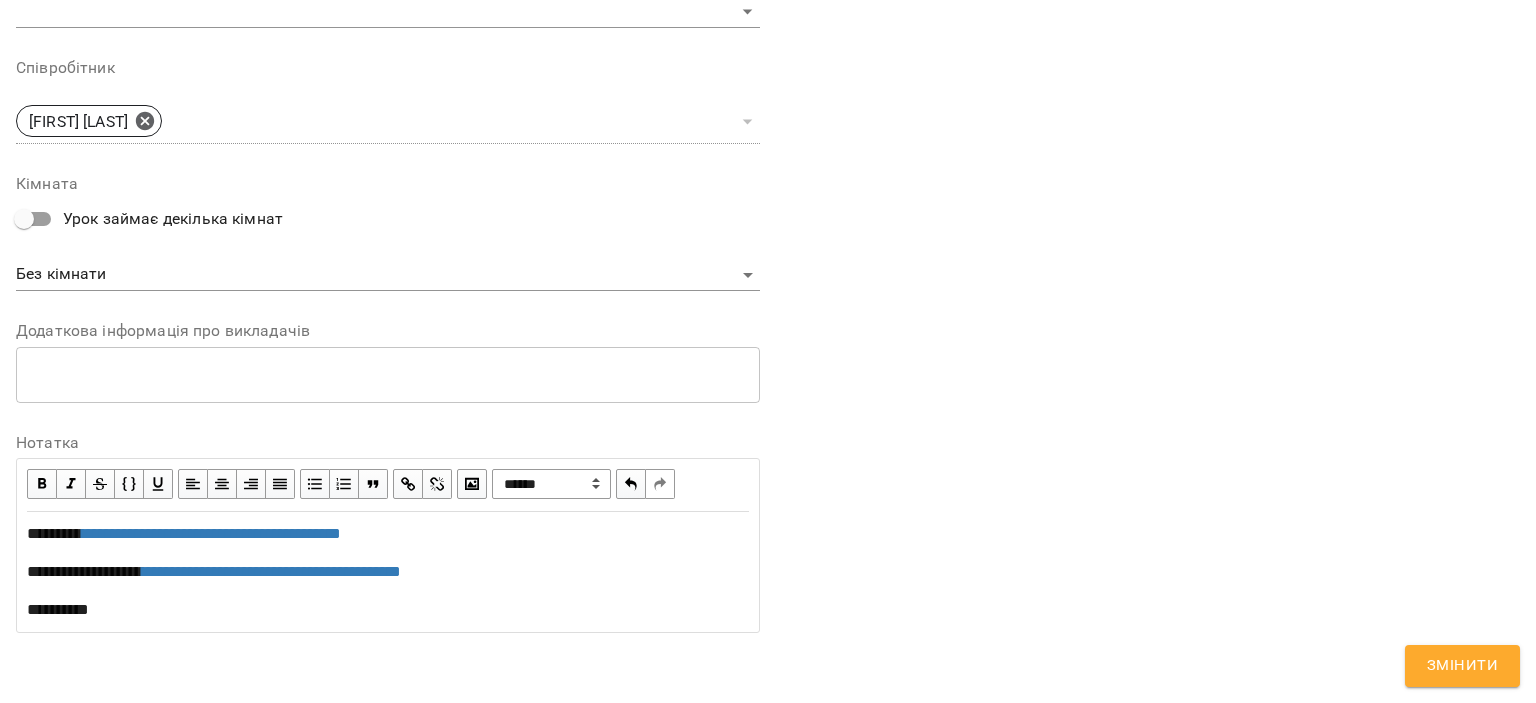 click on "*********" at bounding box center (388, 610) 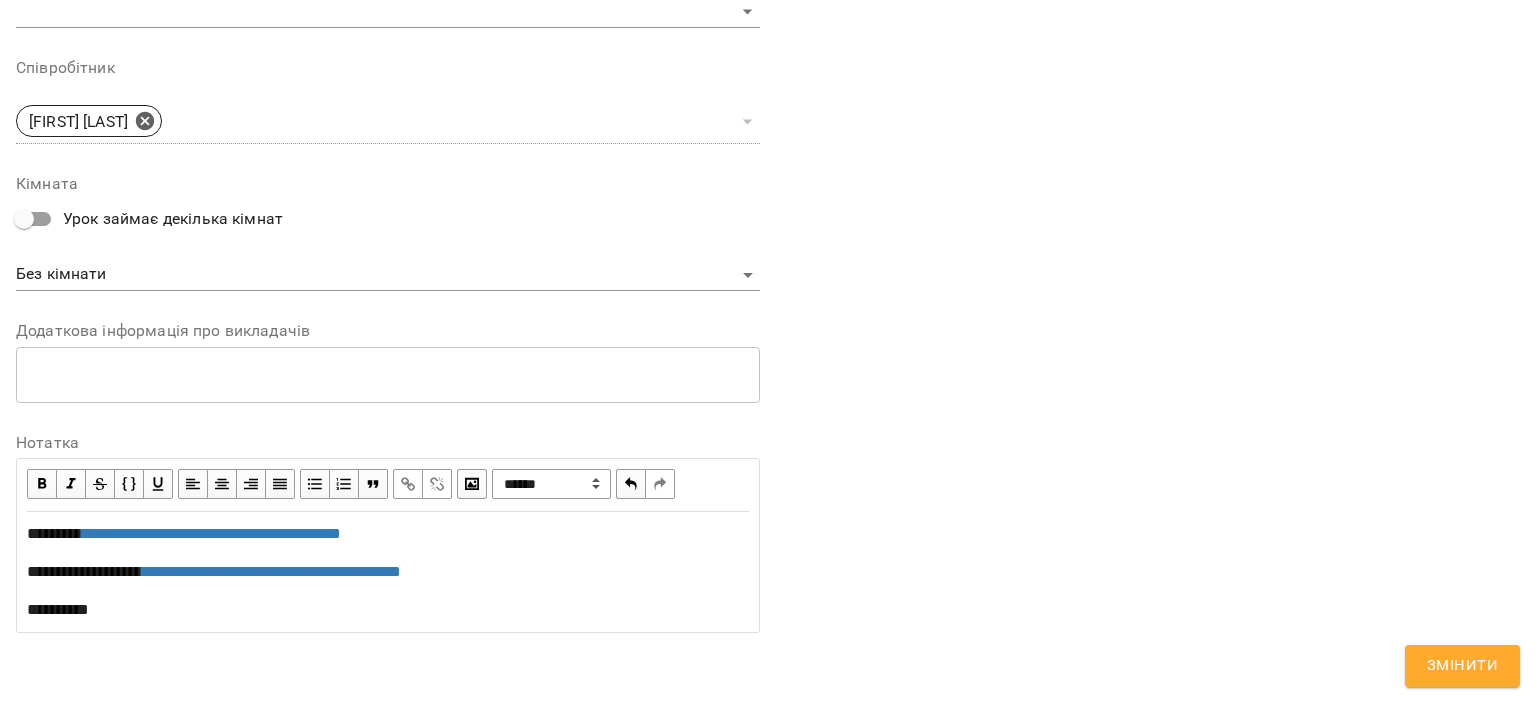click on "**********" at bounding box center [388, 572] 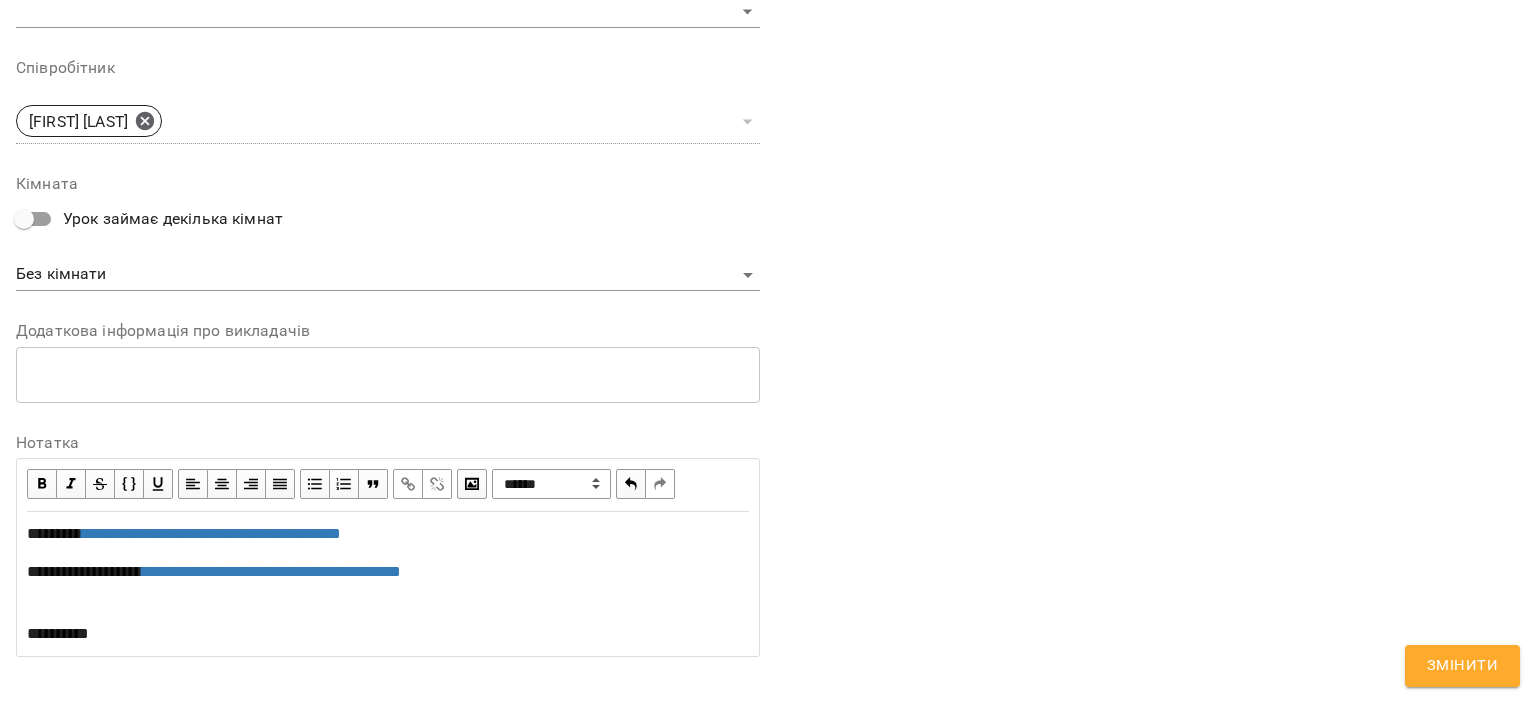 type 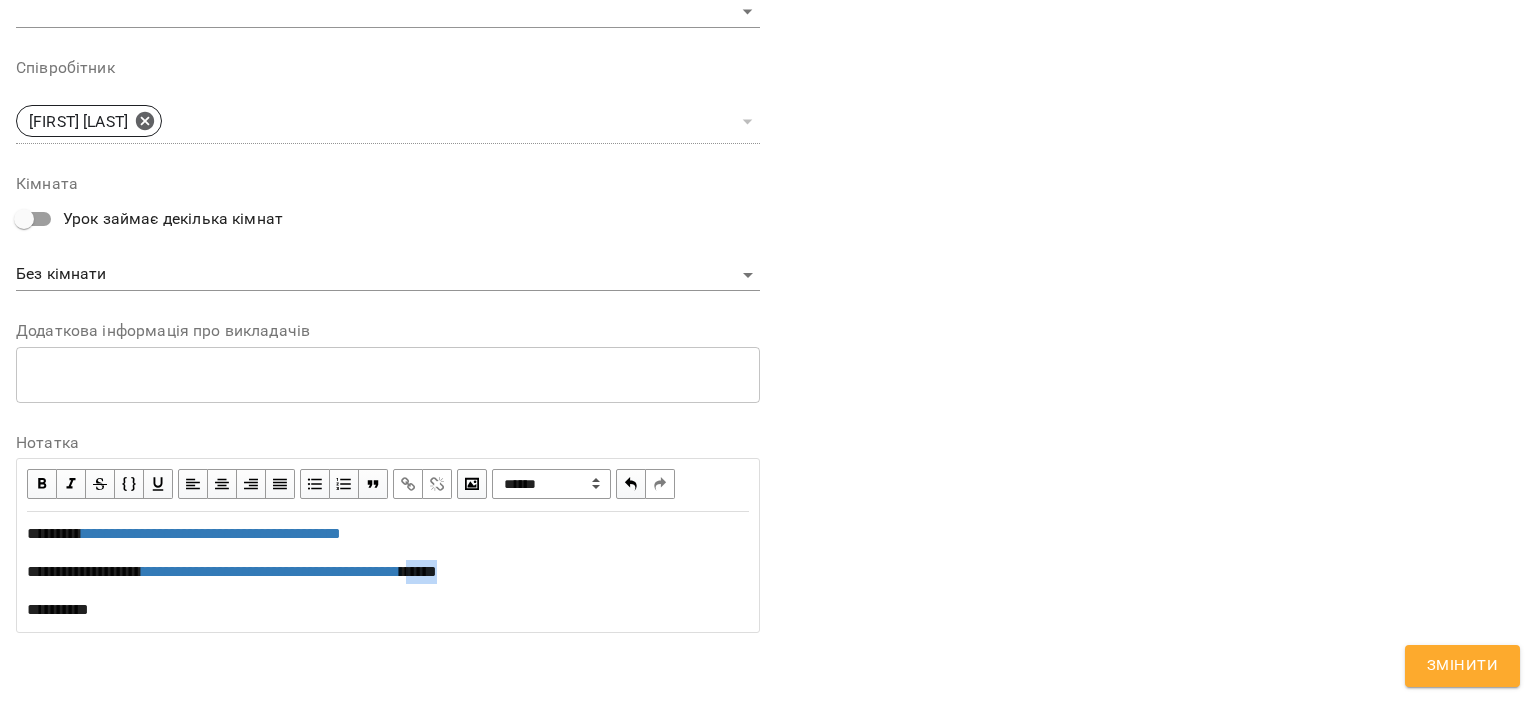 drag, startPoint x: 77, startPoint y: 603, endPoint x: 0, endPoint y: 595, distance: 77.41447 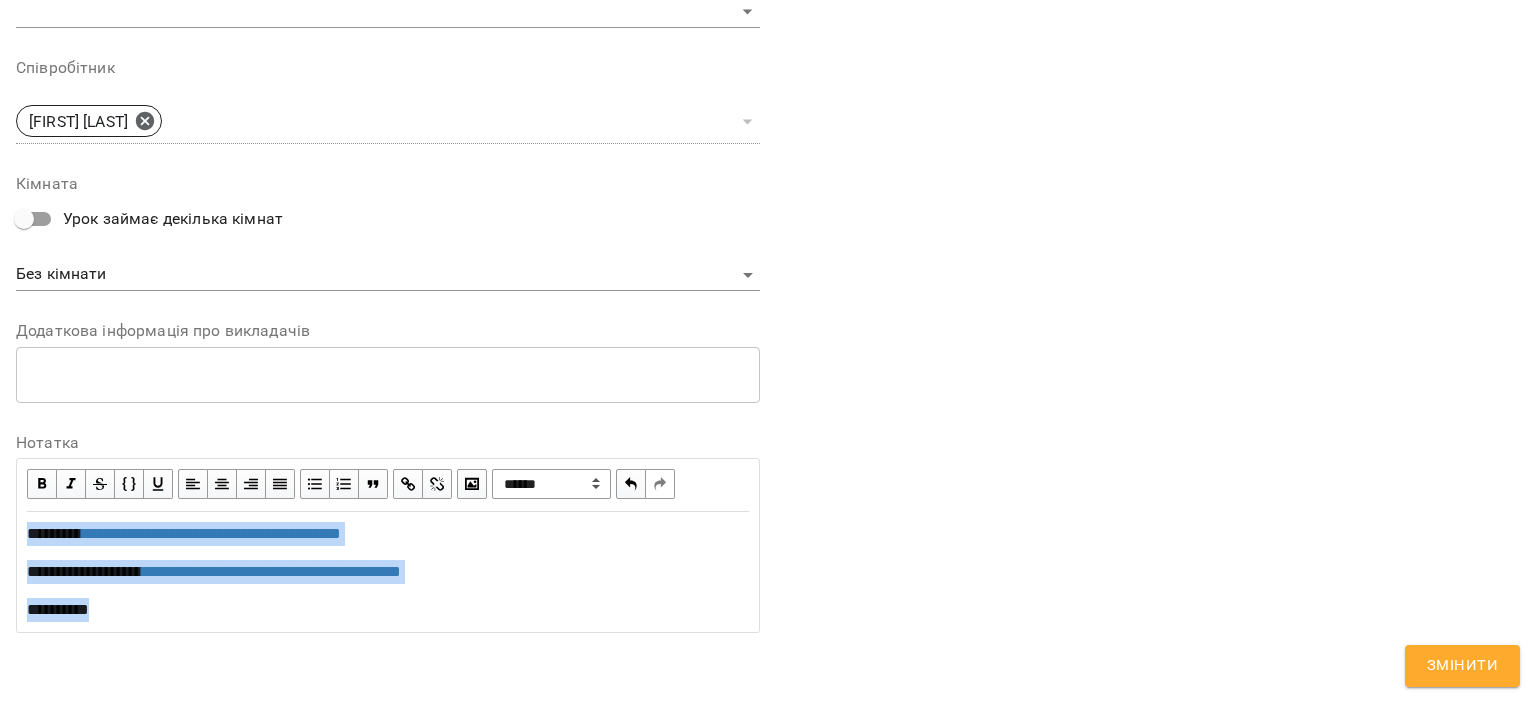 drag, startPoint x: 112, startPoint y: 611, endPoint x: 0, endPoint y: 489, distance: 165.61401 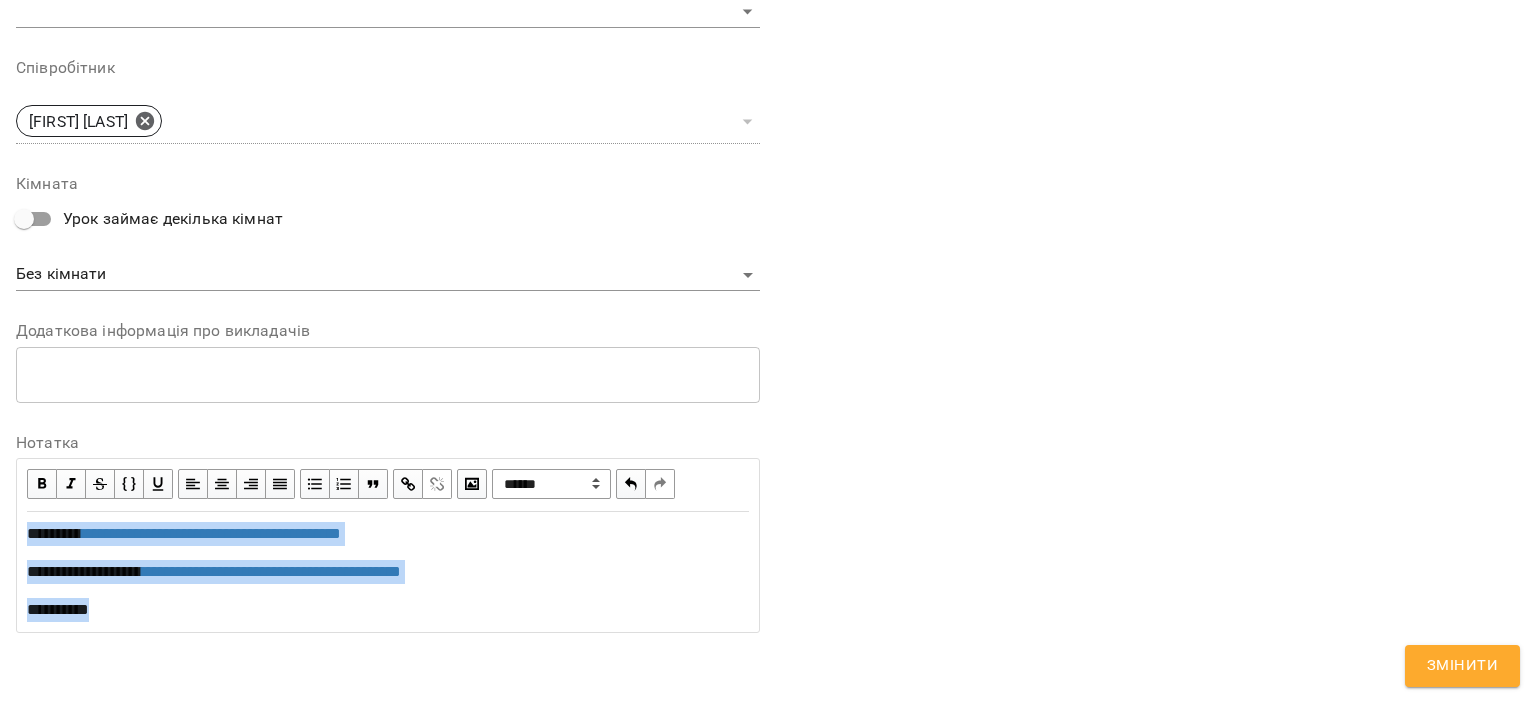 click on "**********" at bounding box center [388, 572] 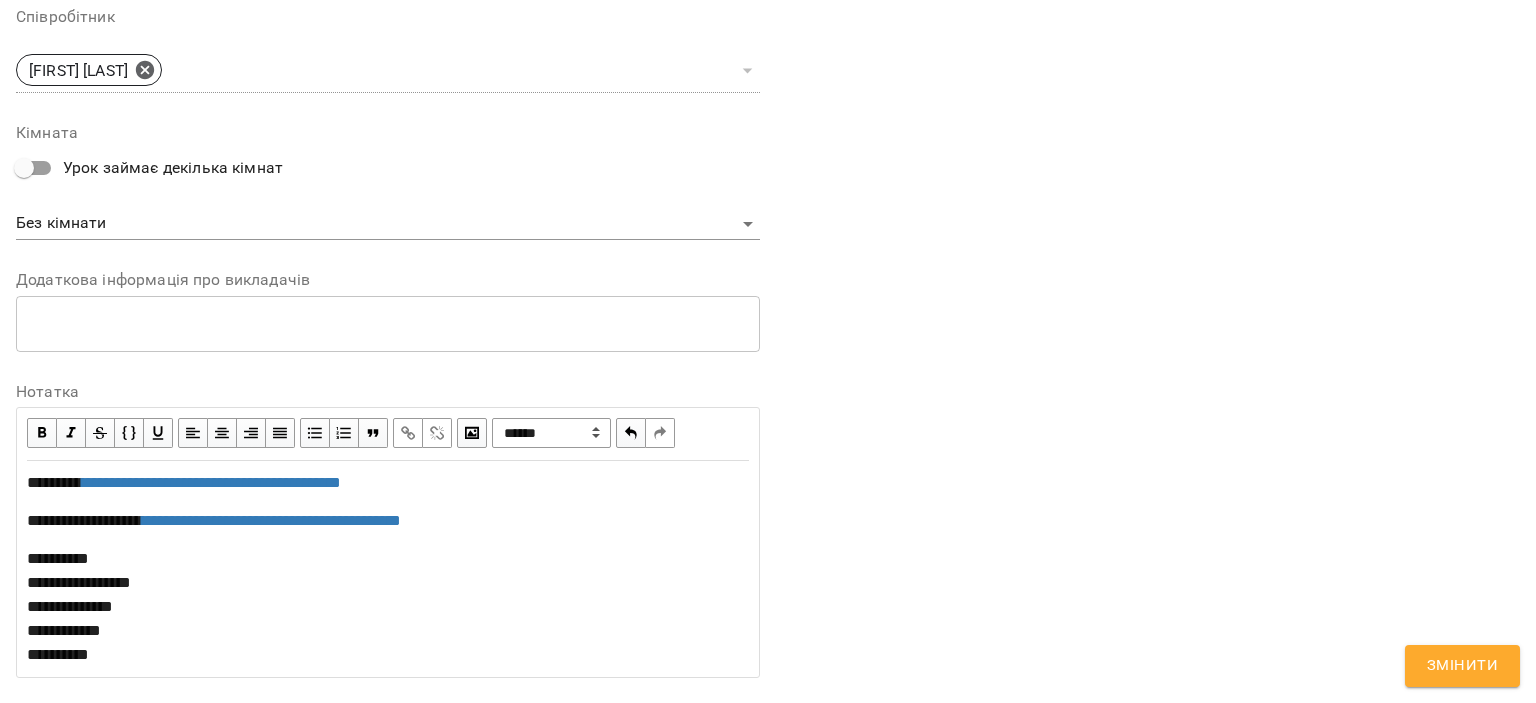 scroll, scrollTop: 881, scrollLeft: 0, axis: vertical 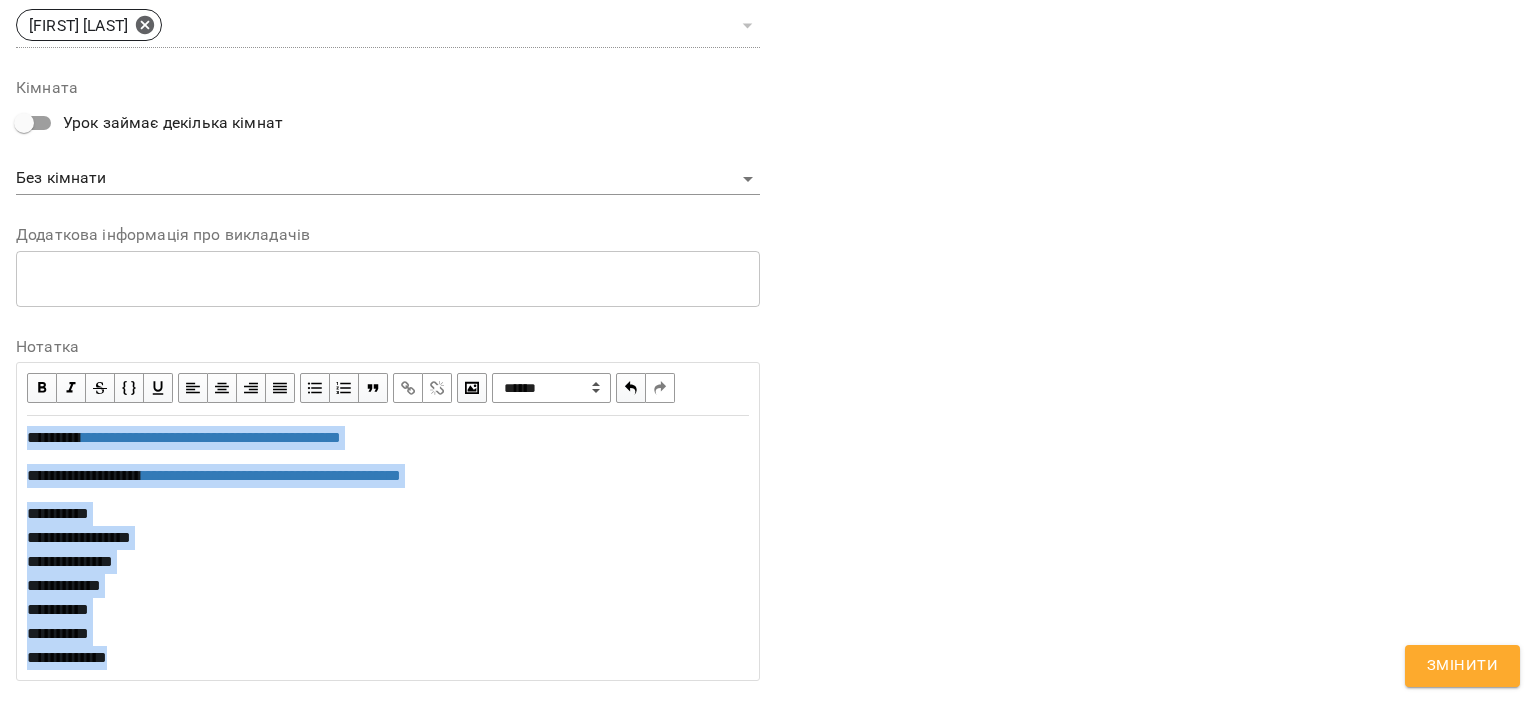 drag, startPoint x: 109, startPoint y: 643, endPoint x: 0, endPoint y: 315, distance: 345.6371 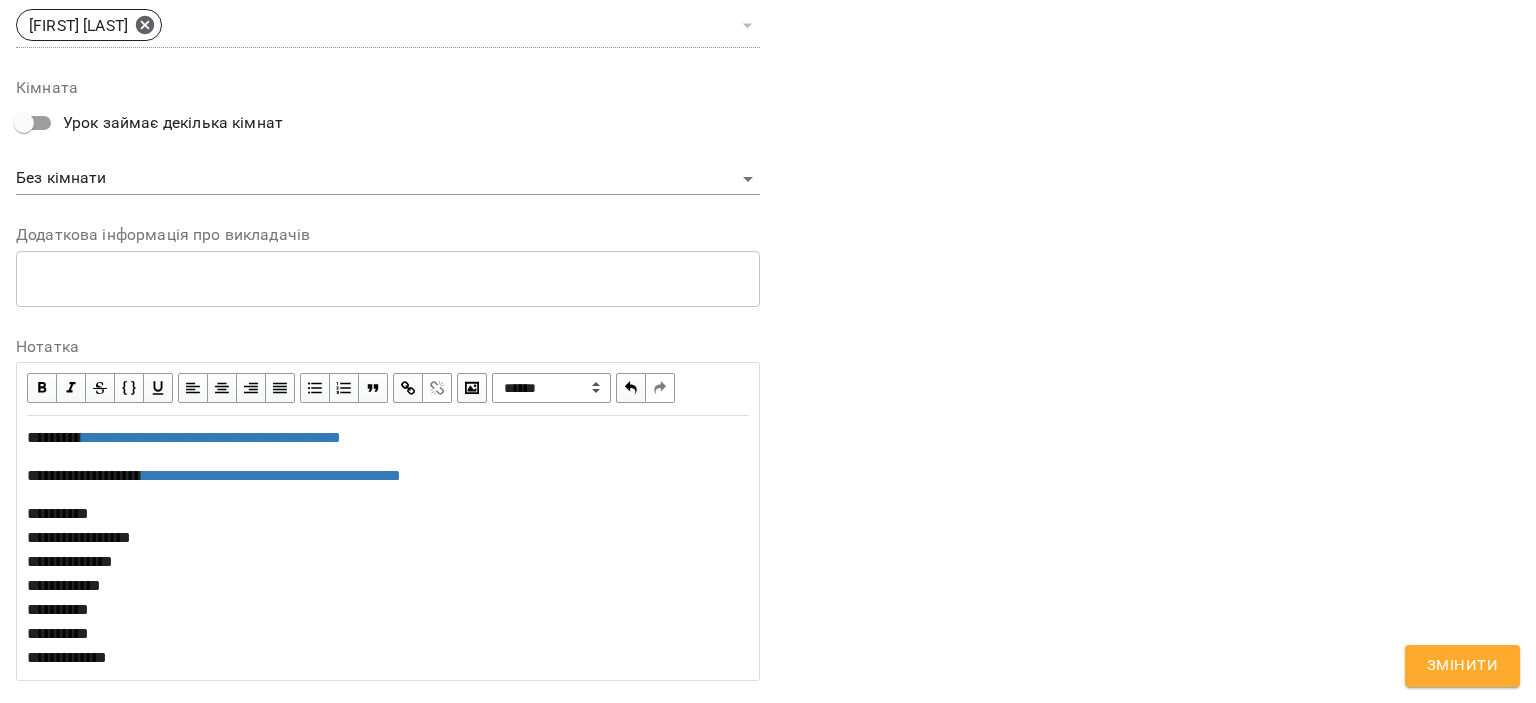 click on "Змінити" at bounding box center (1462, 666) 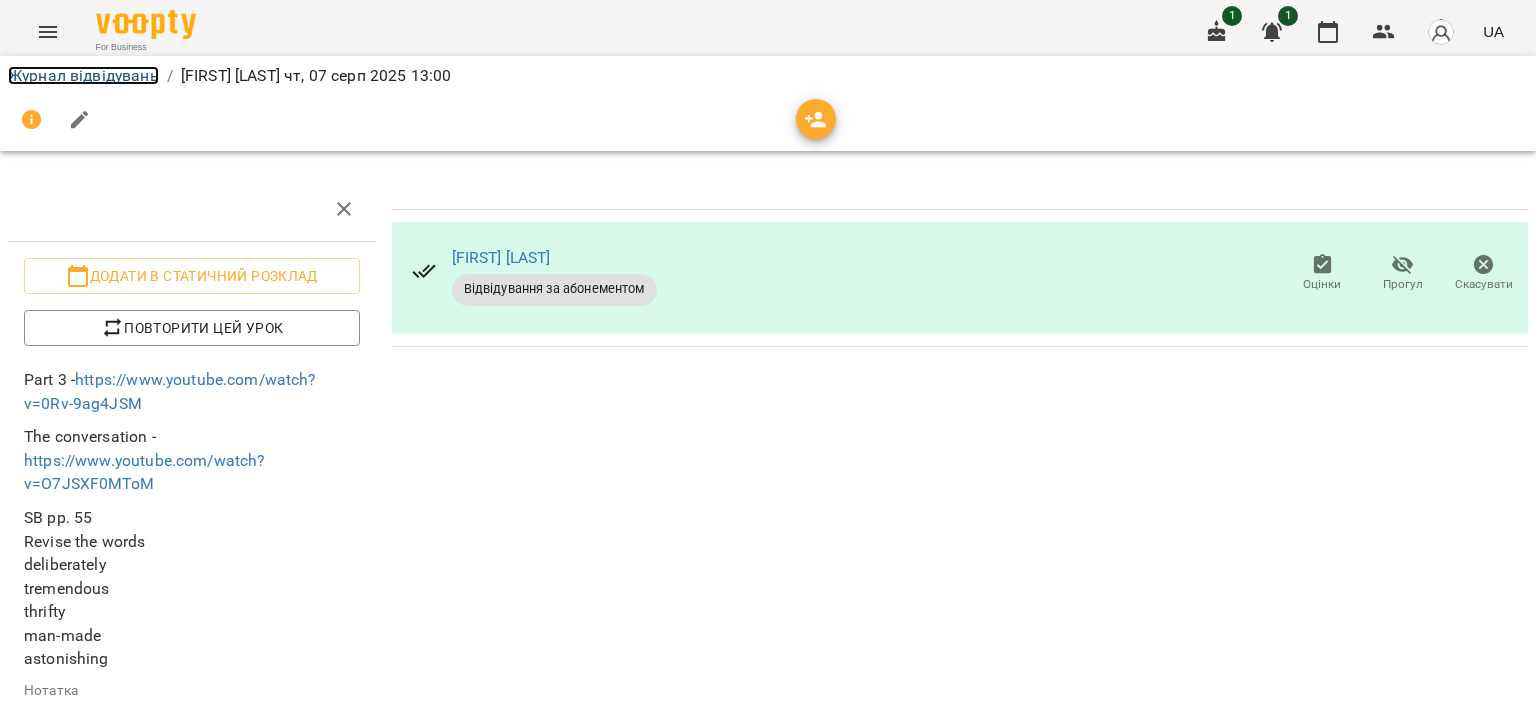 click on "Журнал відвідувань" at bounding box center [83, 75] 